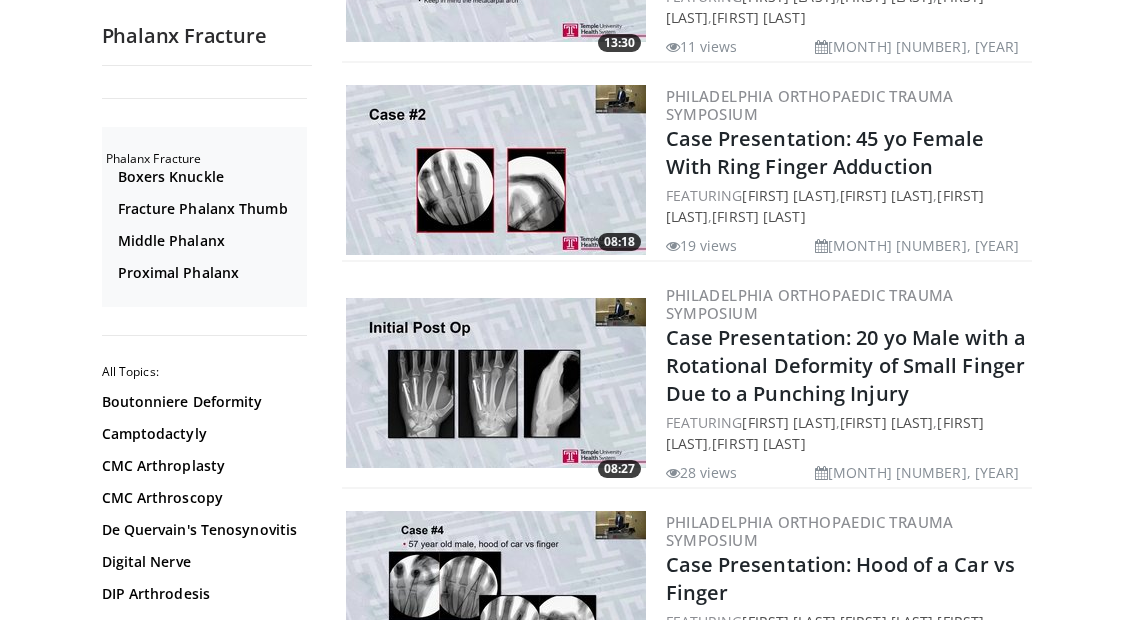 scroll, scrollTop: 597, scrollLeft: 0, axis: vertical 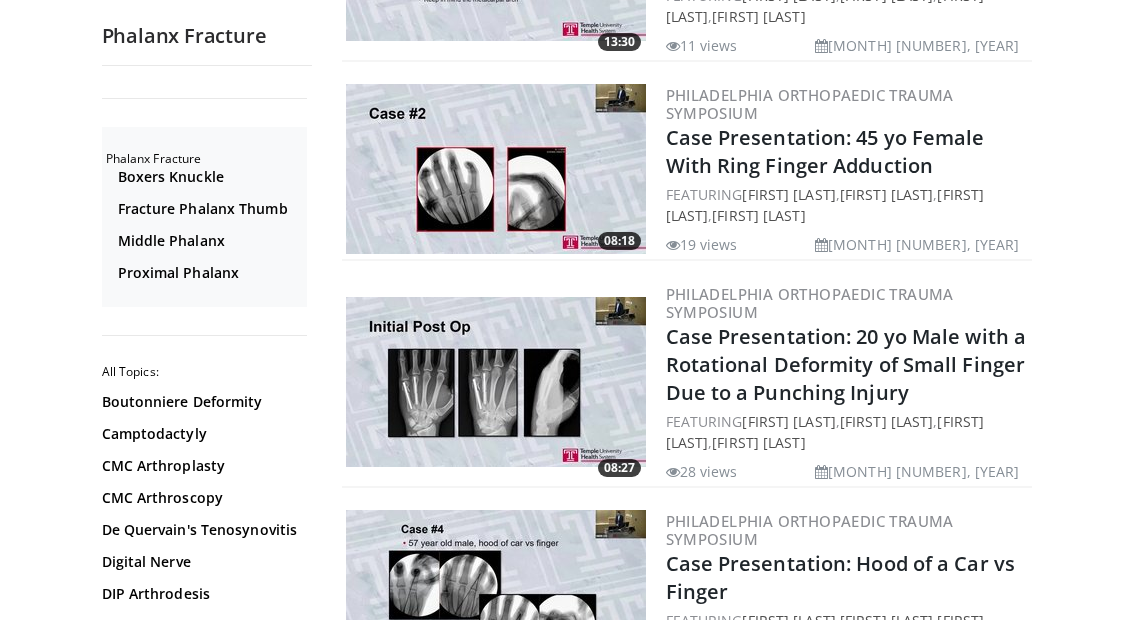 click on "Case Presentation: Hood of a Car vs Finger" at bounding box center (841, 578) 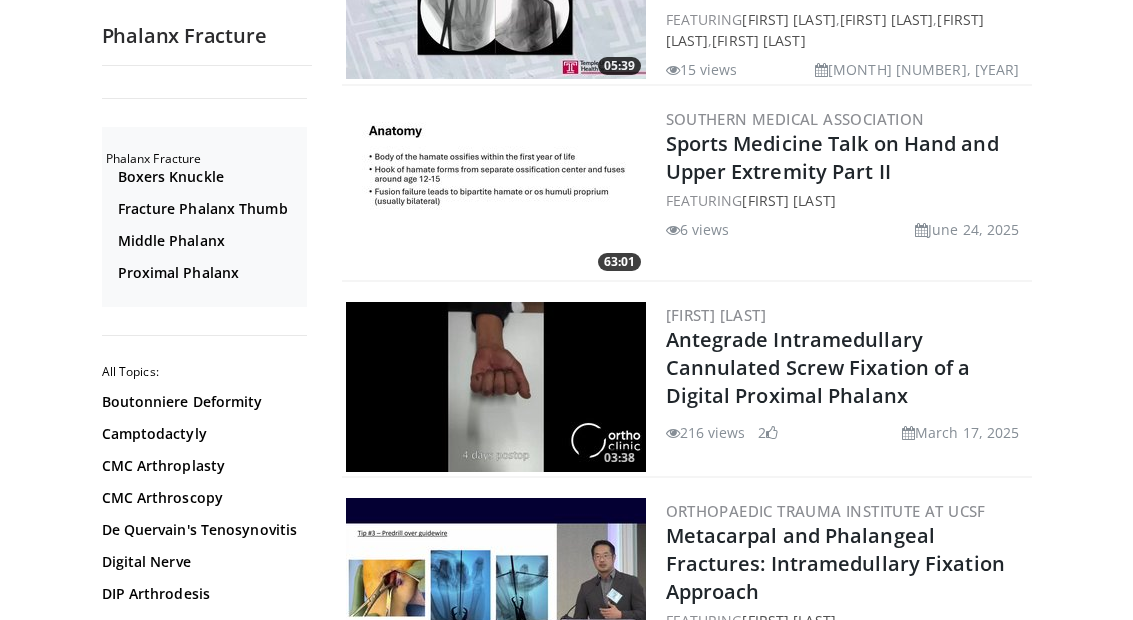 scroll, scrollTop: 1397, scrollLeft: 0, axis: vertical 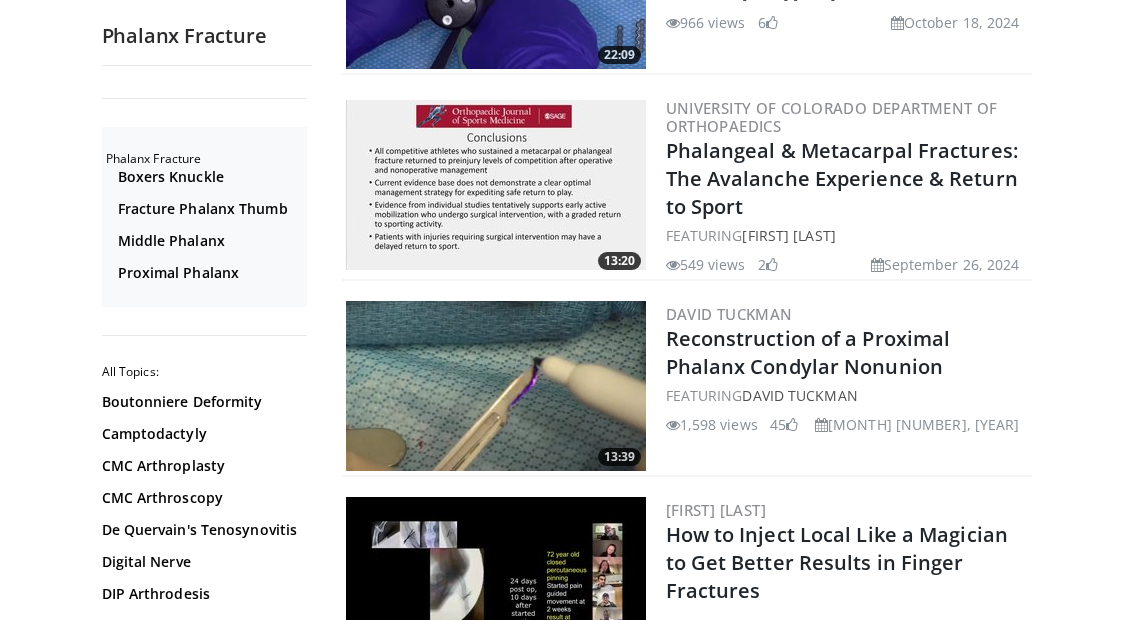 click on "Reconstruction of a Proximal Phalanx Condylar Nonunion" at bounding box center (847, 353) 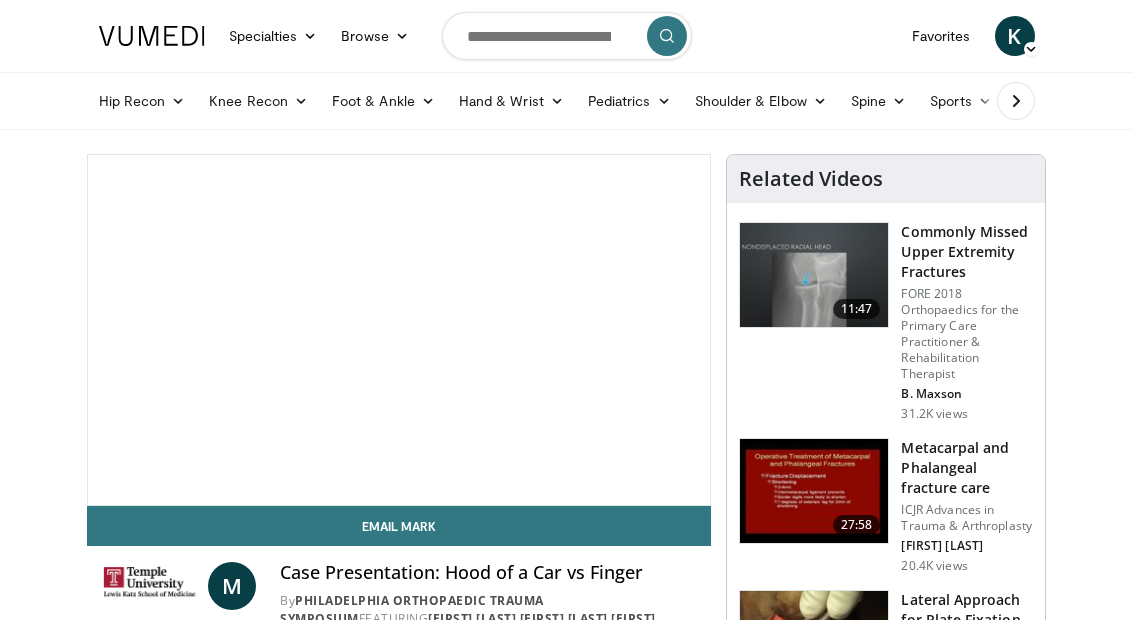 scroll, scrollTop: 0, scrollLeft: 0, axis: both 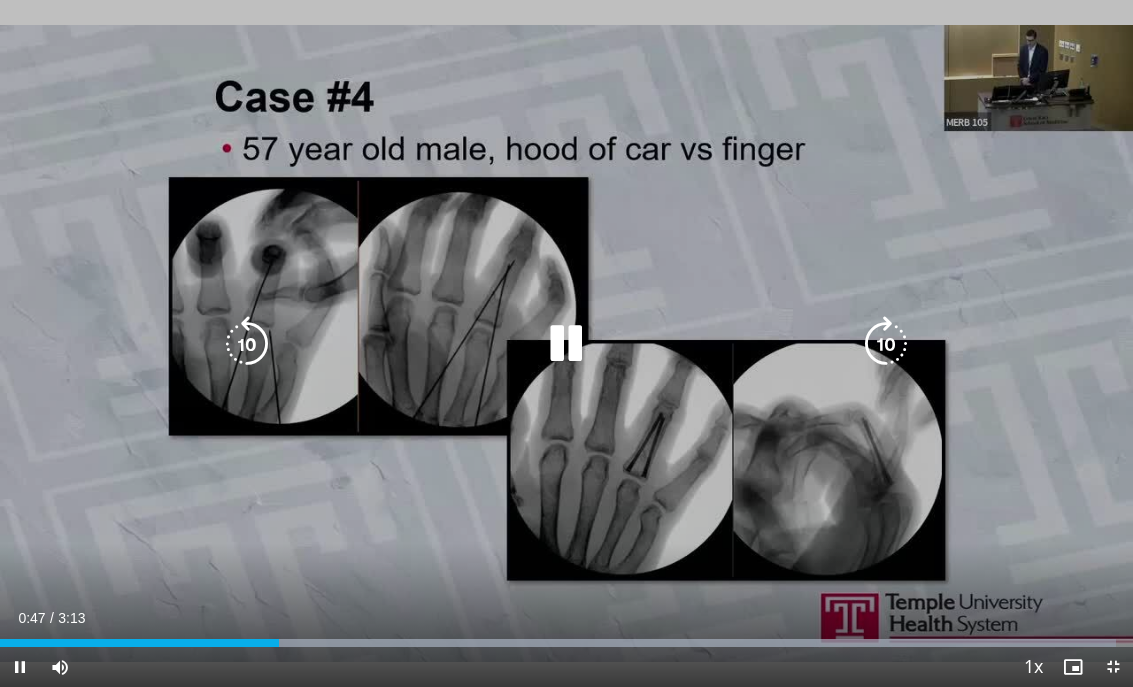 click at bounding box center [886, 344] 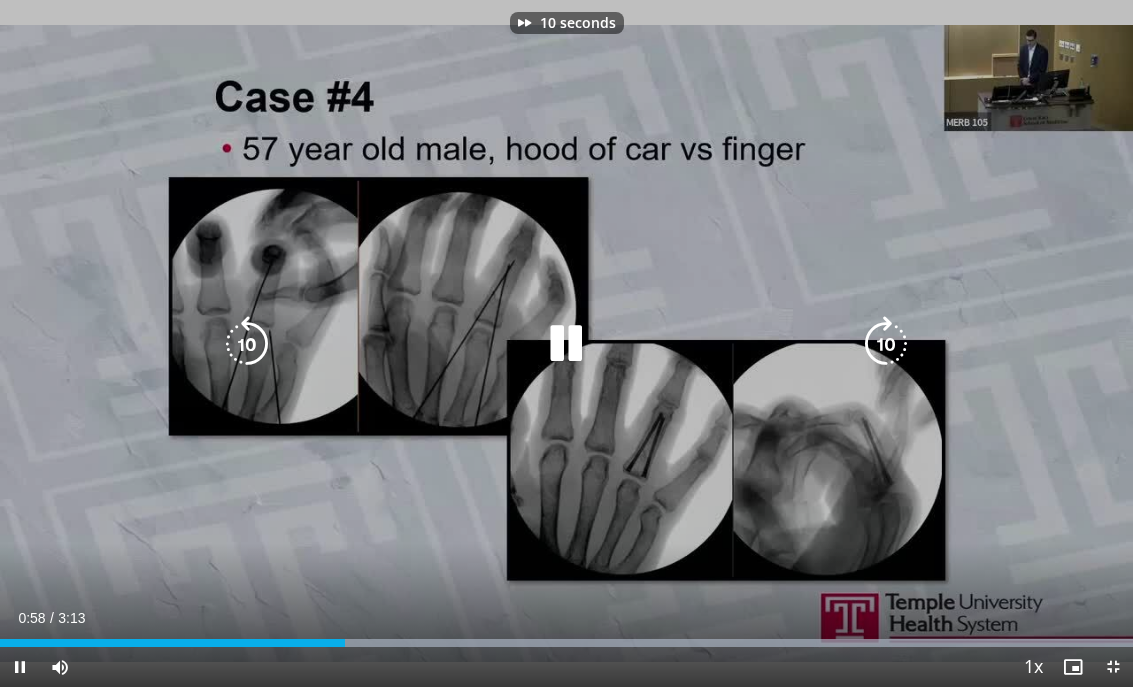 click at bounding box center (886, 344) 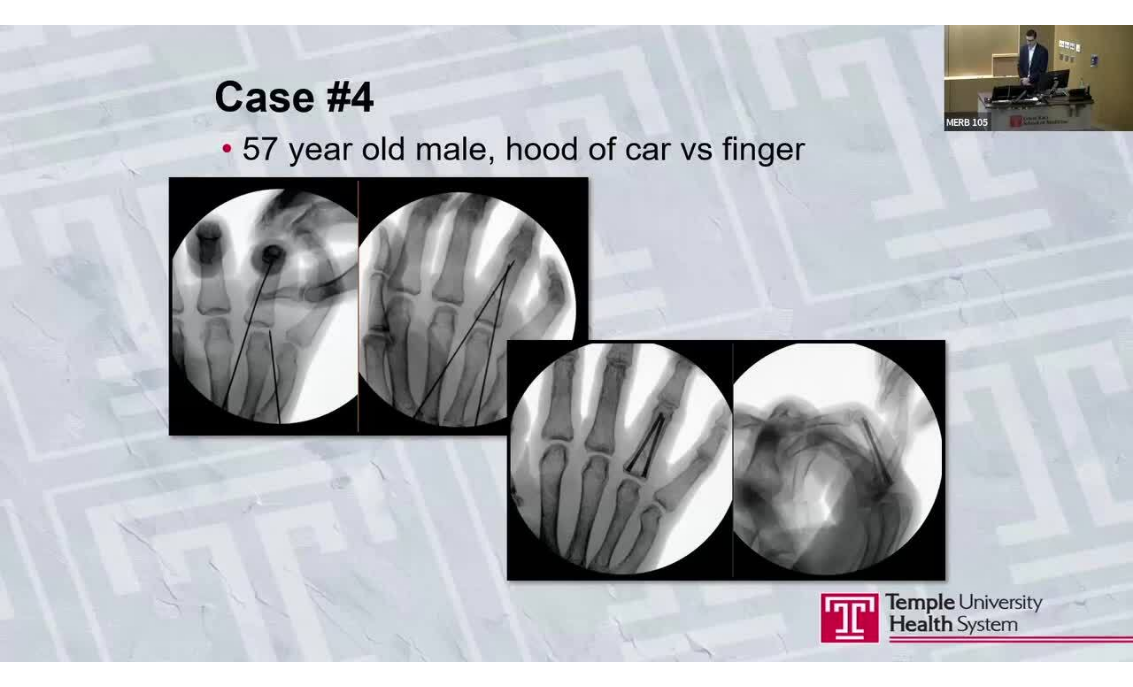 click at bounding box center (886, 344) 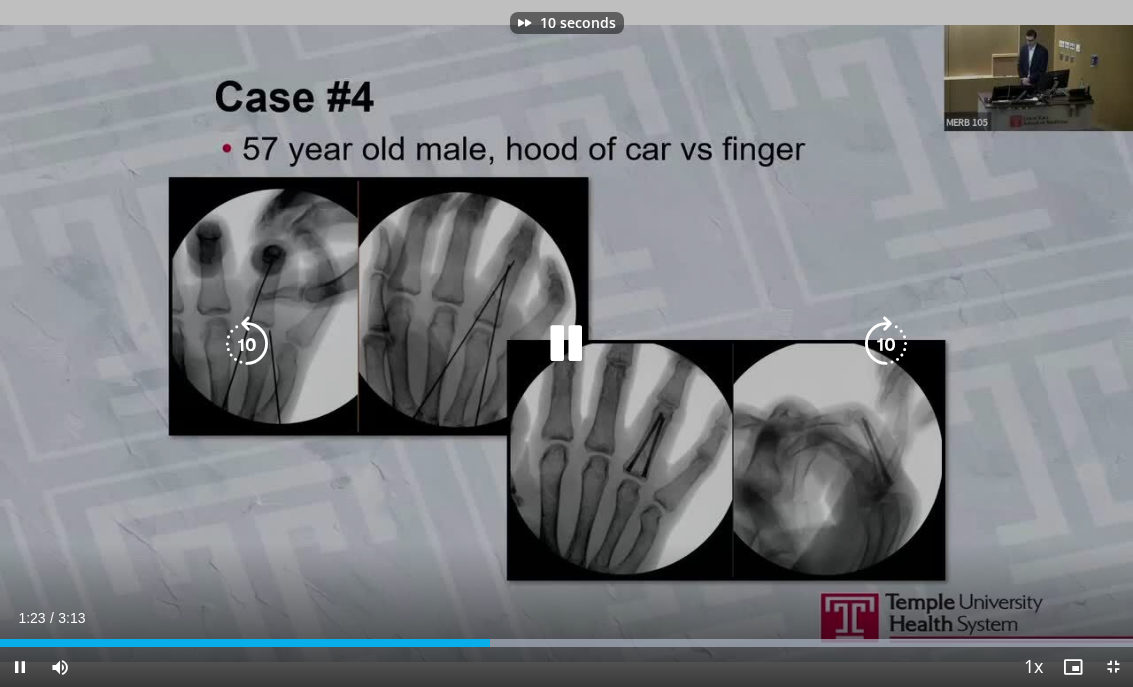 click at bounding box center (886, 344) 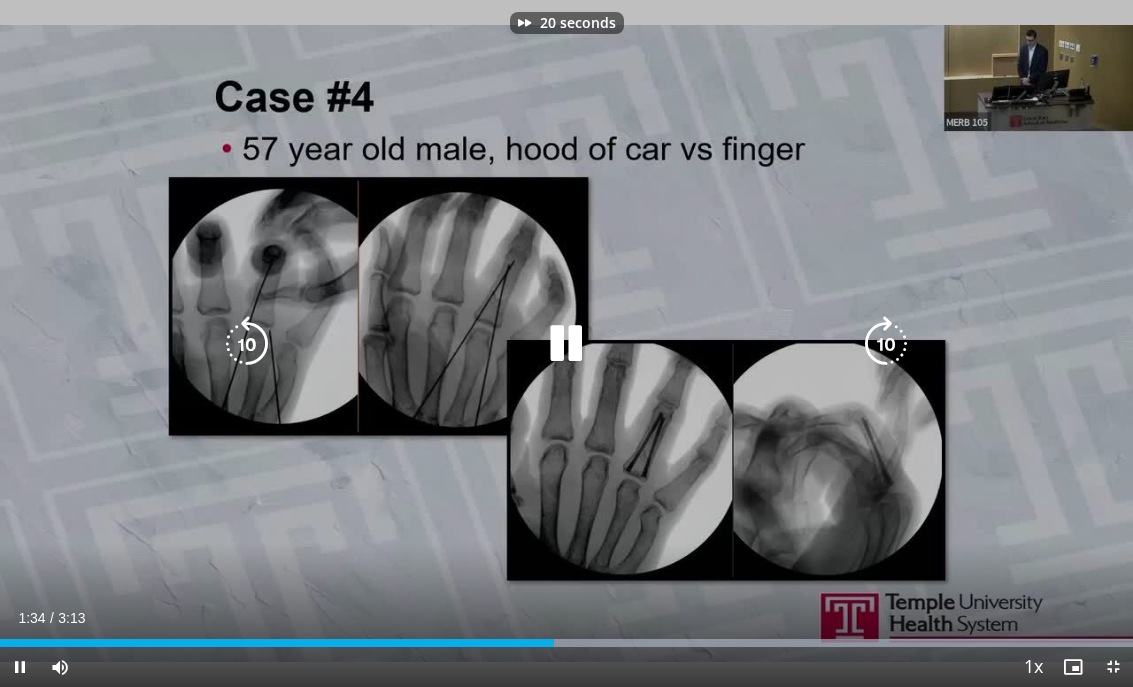 click on "20 seconds
Tap to unmute" at bounding box center (566, 343) 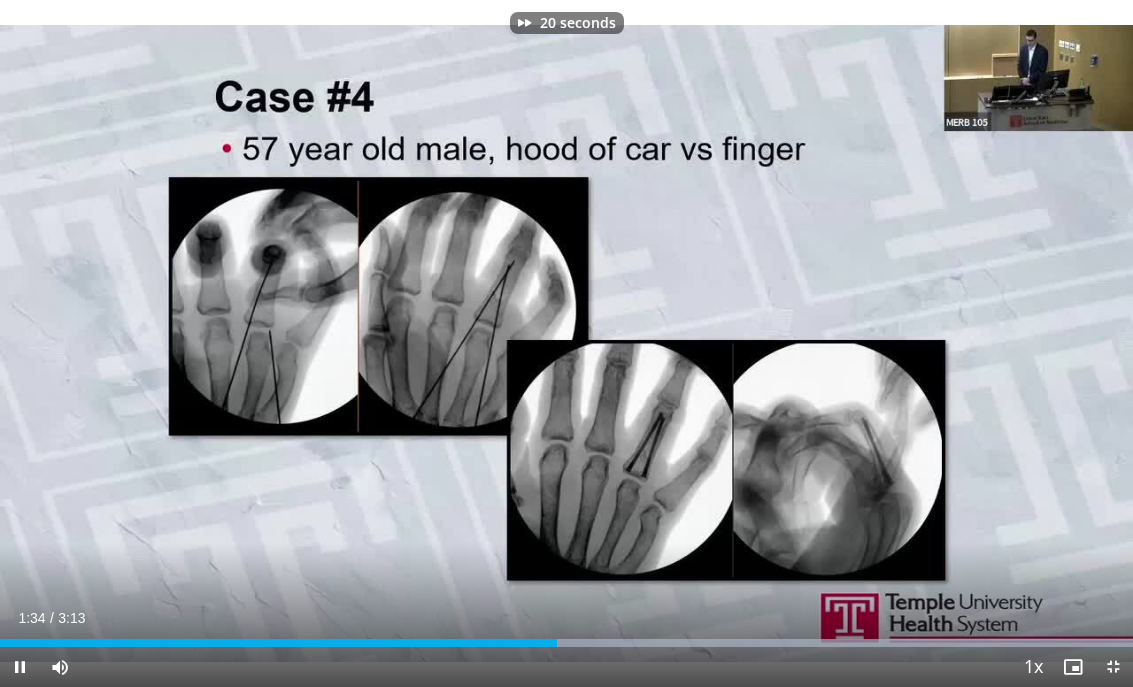 click at bounding box center (886, 344) 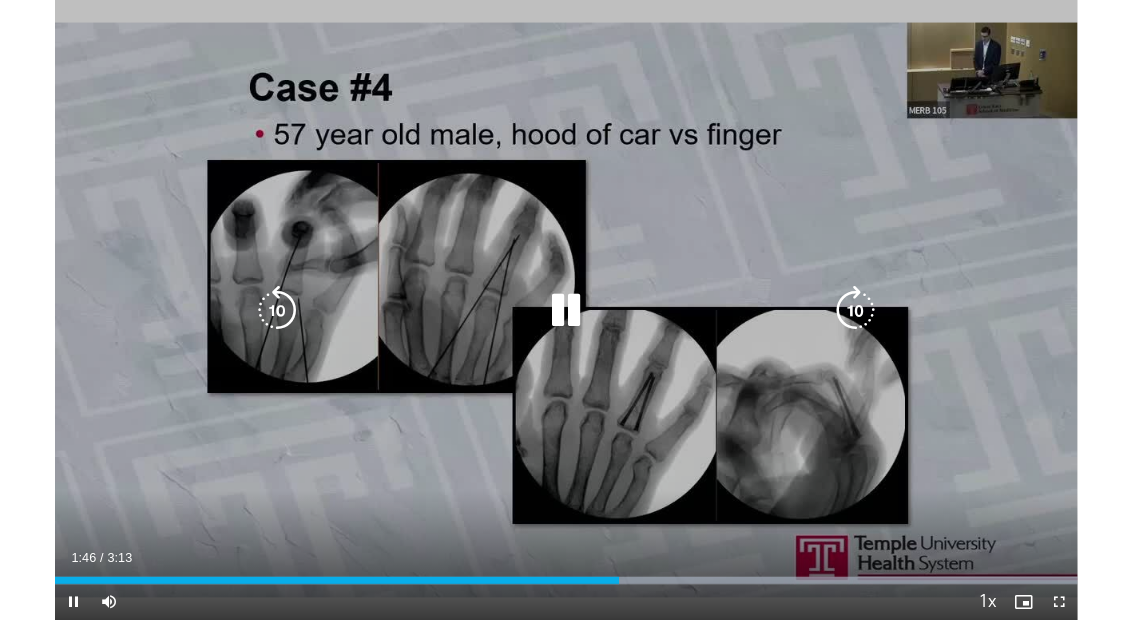scroll, scrollTop: 0, scrollLeft: 0, axis: both 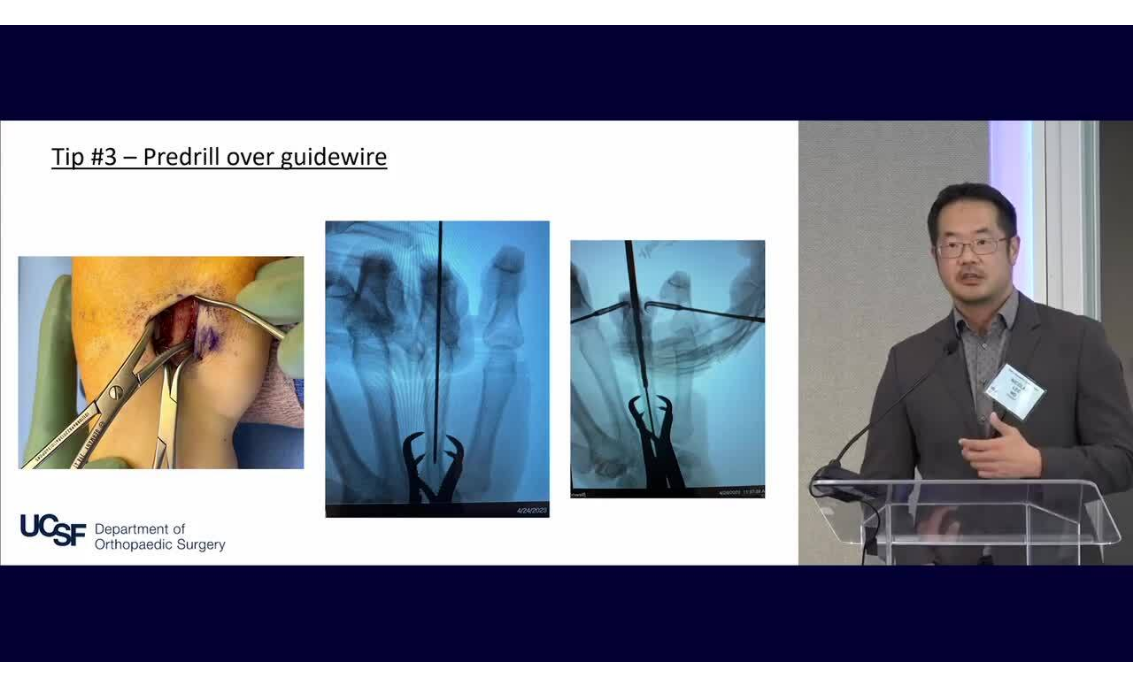 click on "10 seconds
Tap to unmute" at bounding box center [566, 343] 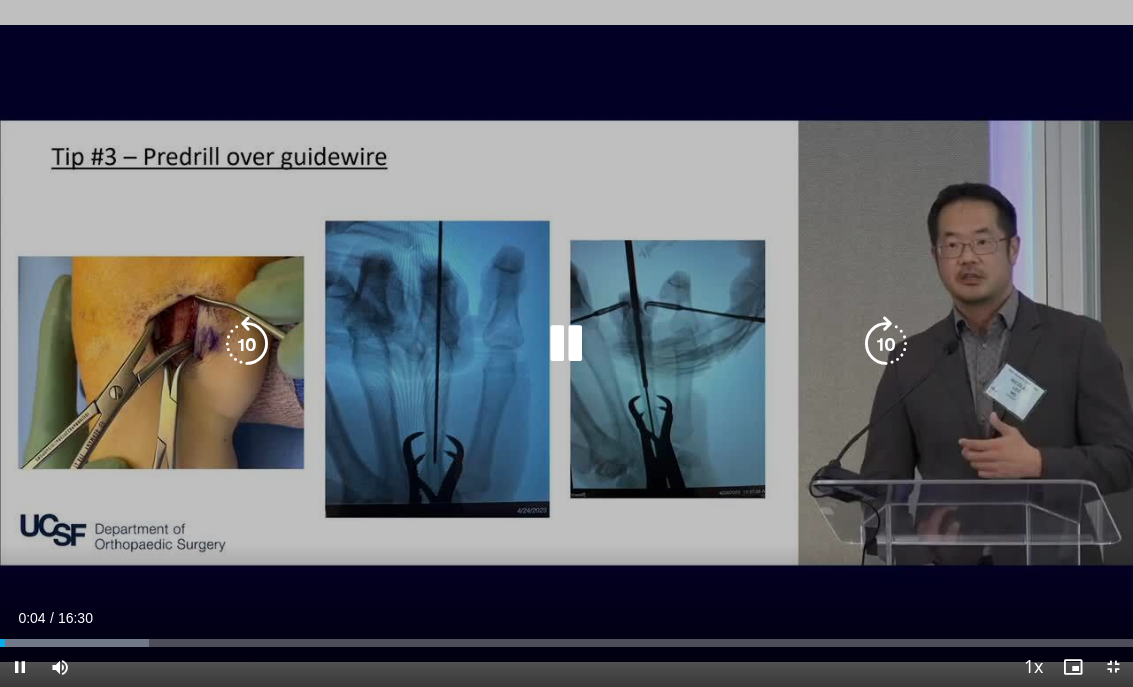 click at bounding box center (886, 344) 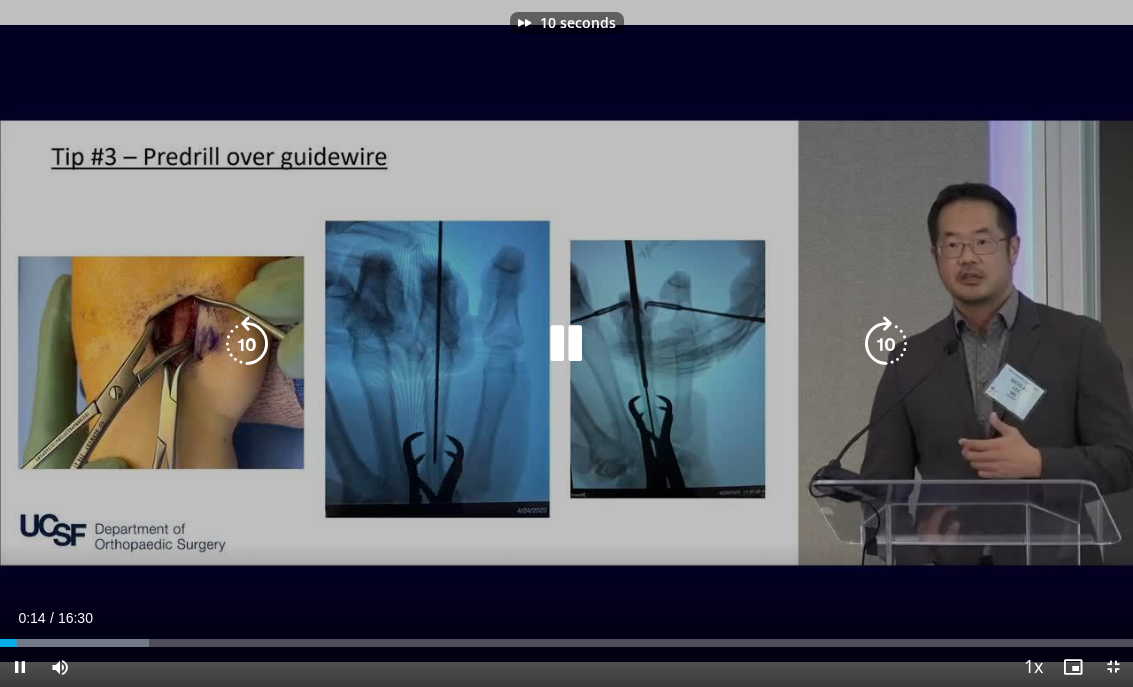 click at bounding box center [886, 344] 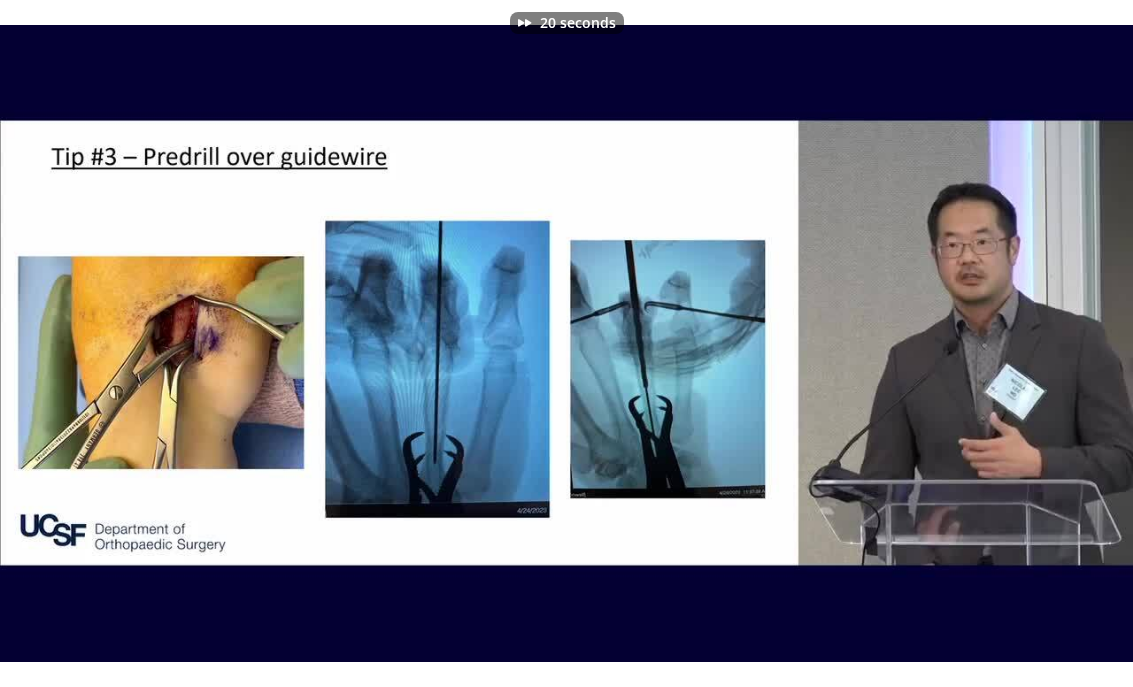 click on "20 seconds
Tap to unmute" at bounding box center (566, 343) 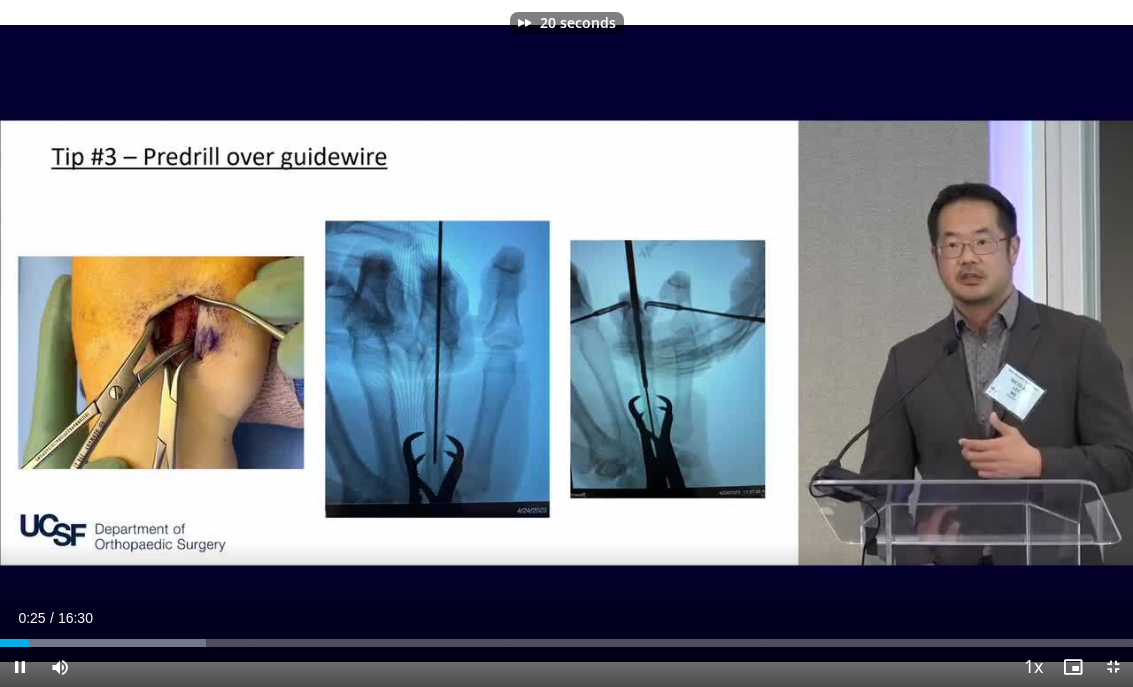 click at bounding box center (886, 344) 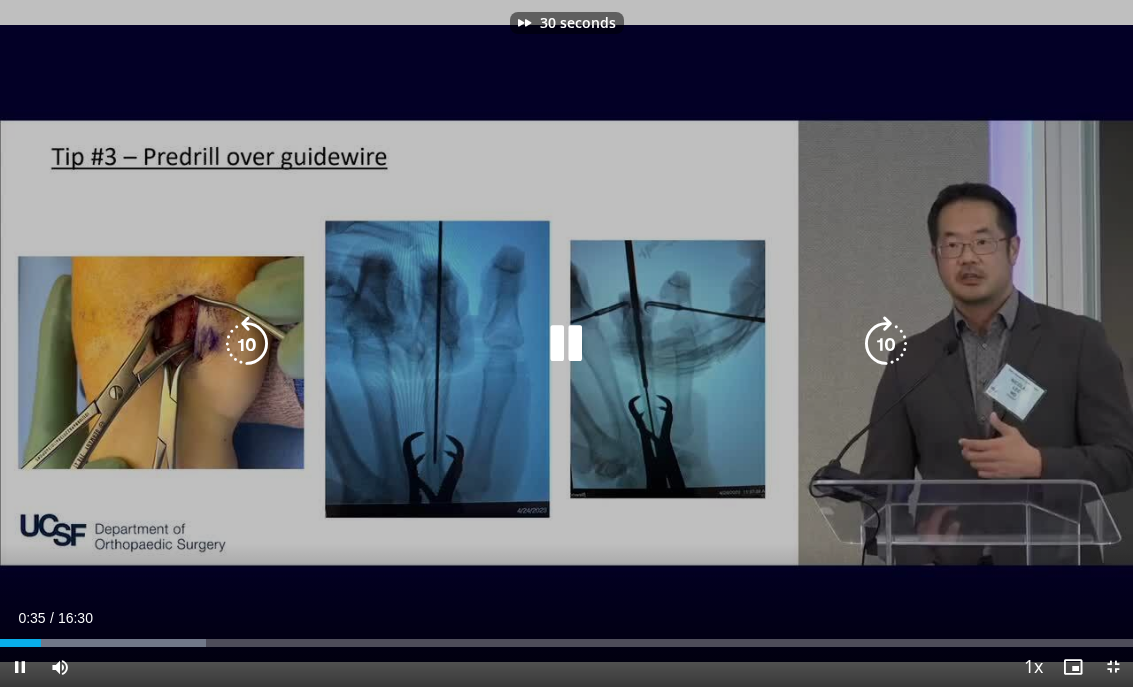 click at bounding box center (886, 344) 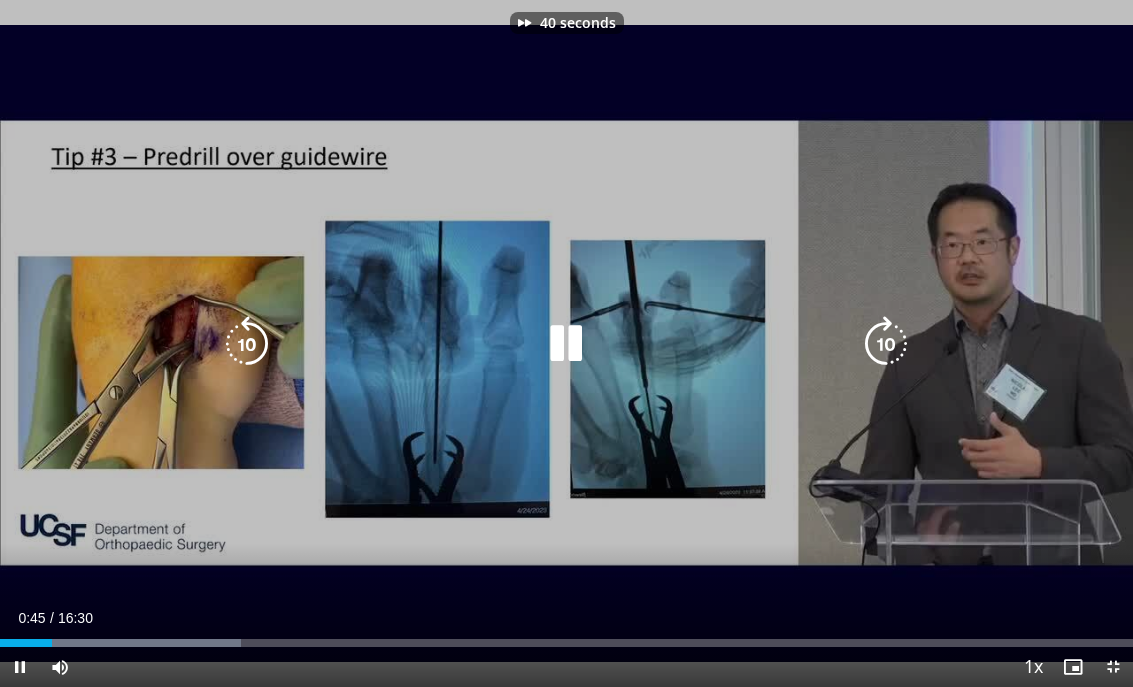 click at bounding box center [886, 344] 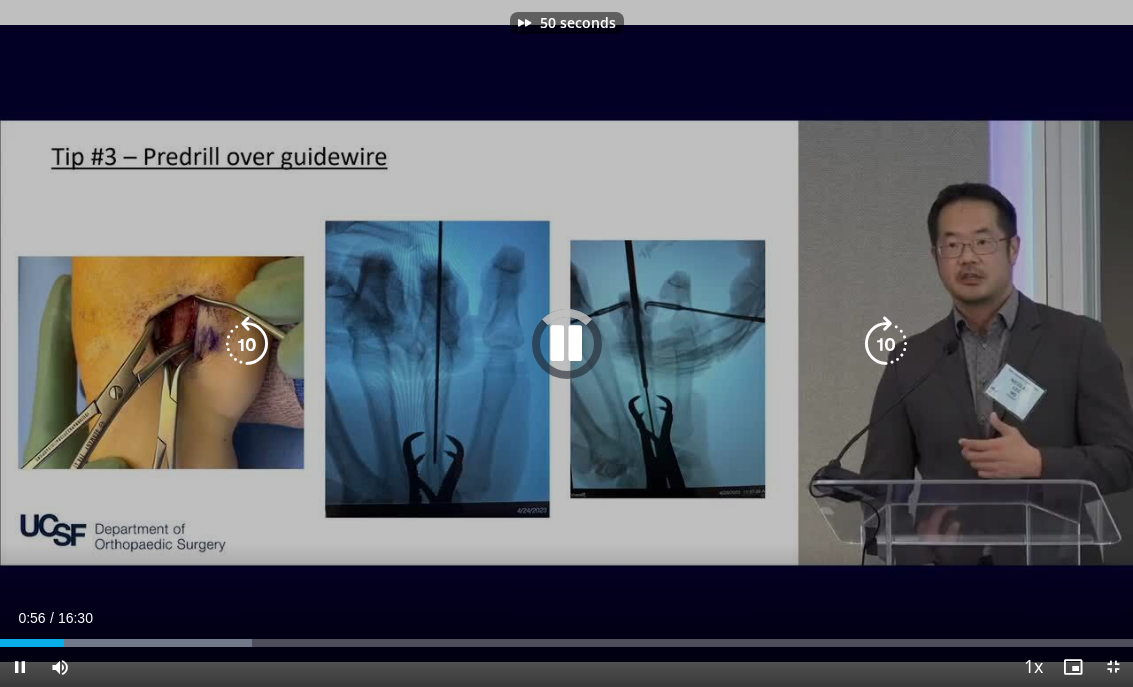 click at bounding box center [886, 344] 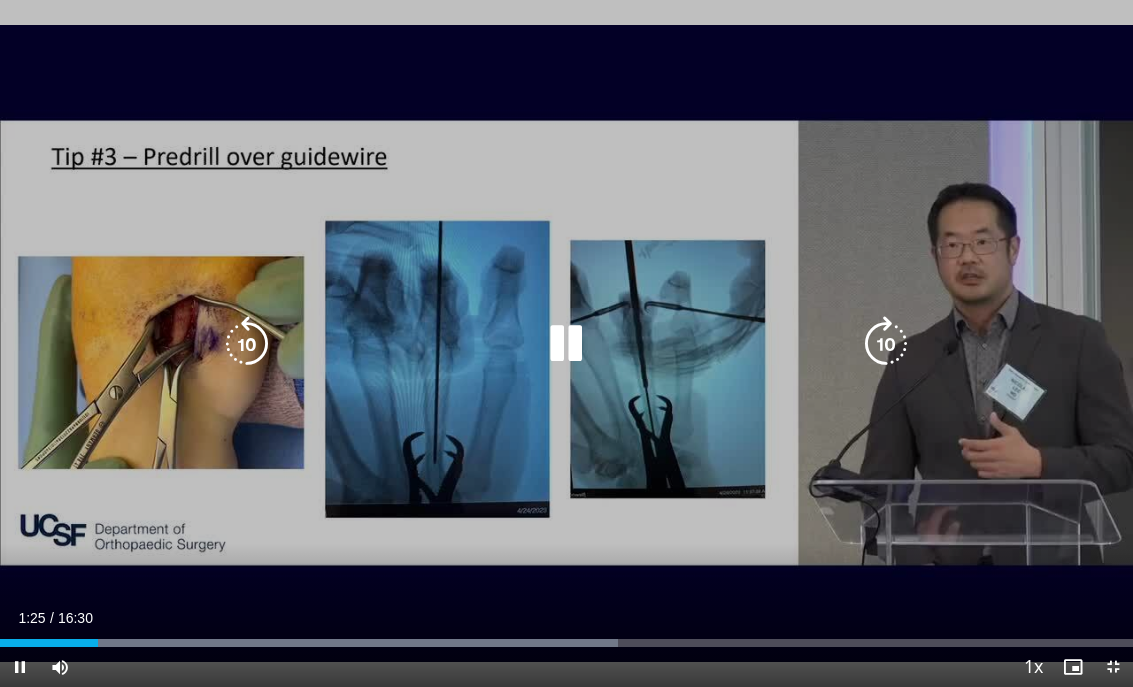 click at bounding box center (247, 344) 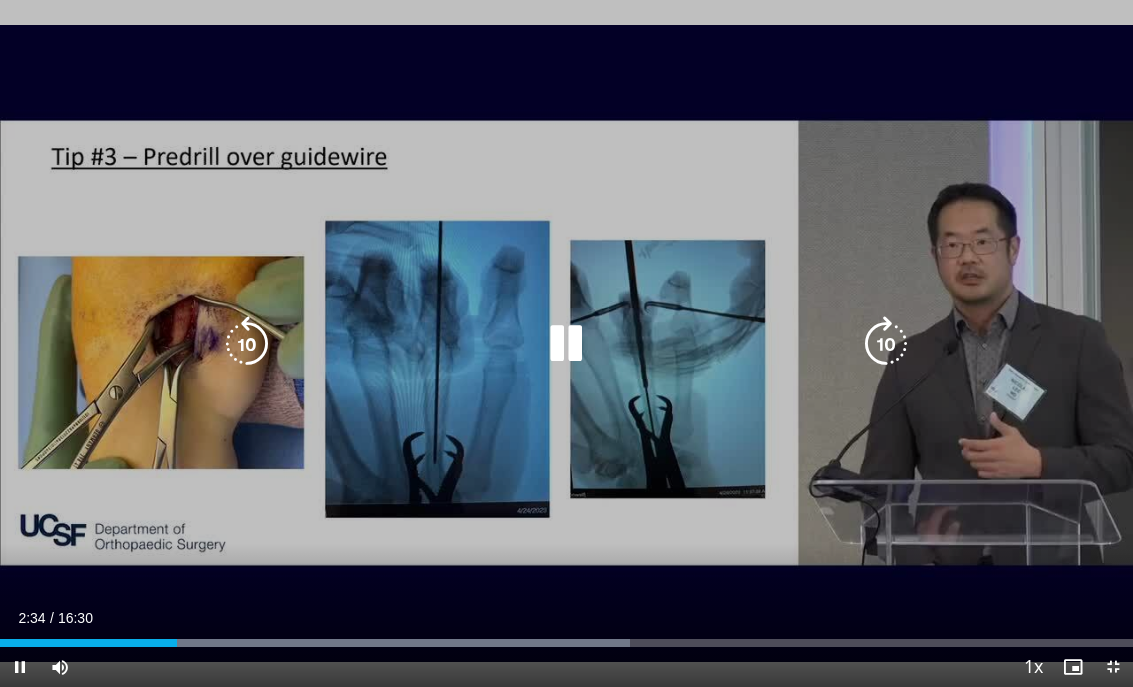 click at bounding box center (886, 344) 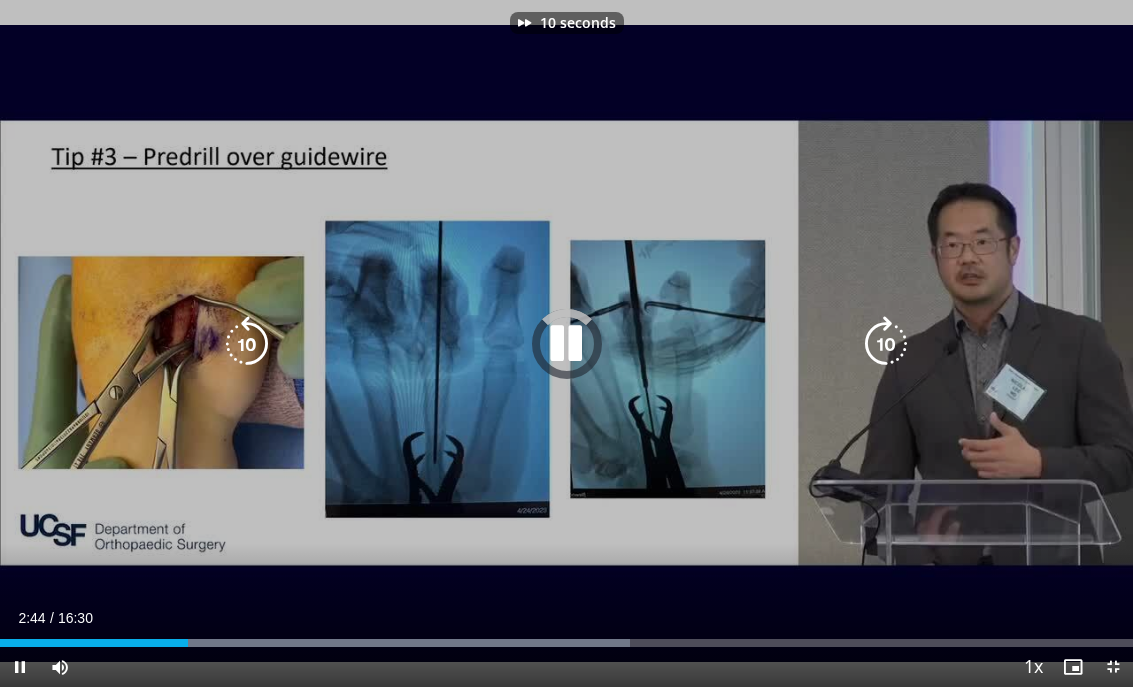 click at bounding box center (886, 344) 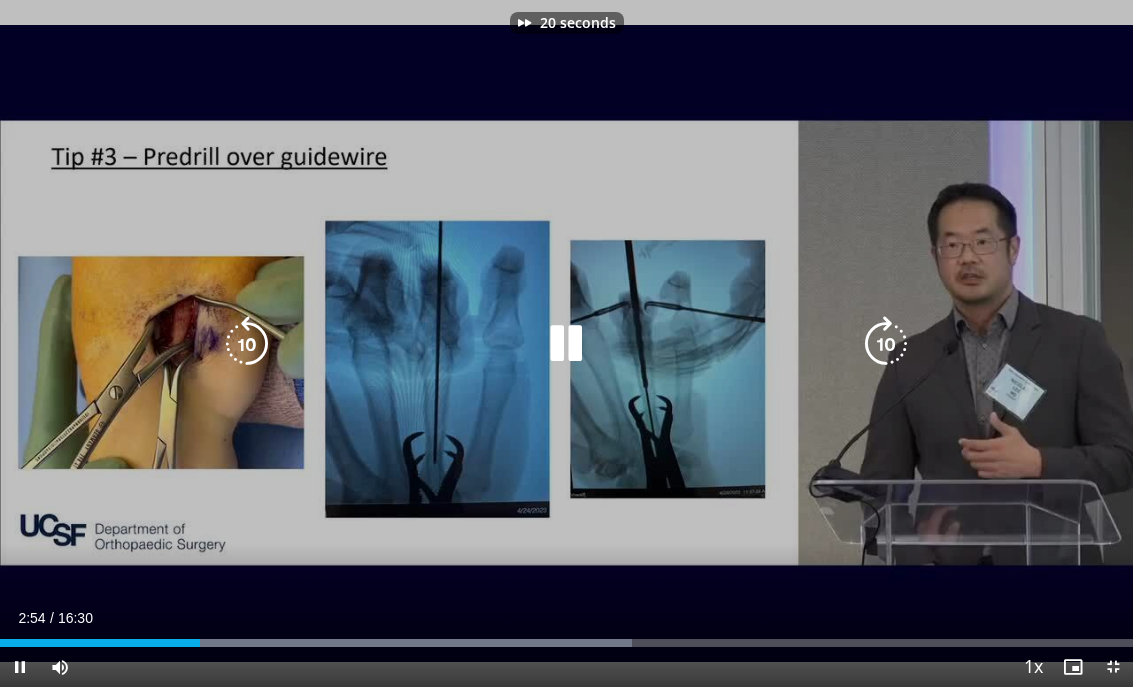 click at bounding box center (886, 344) 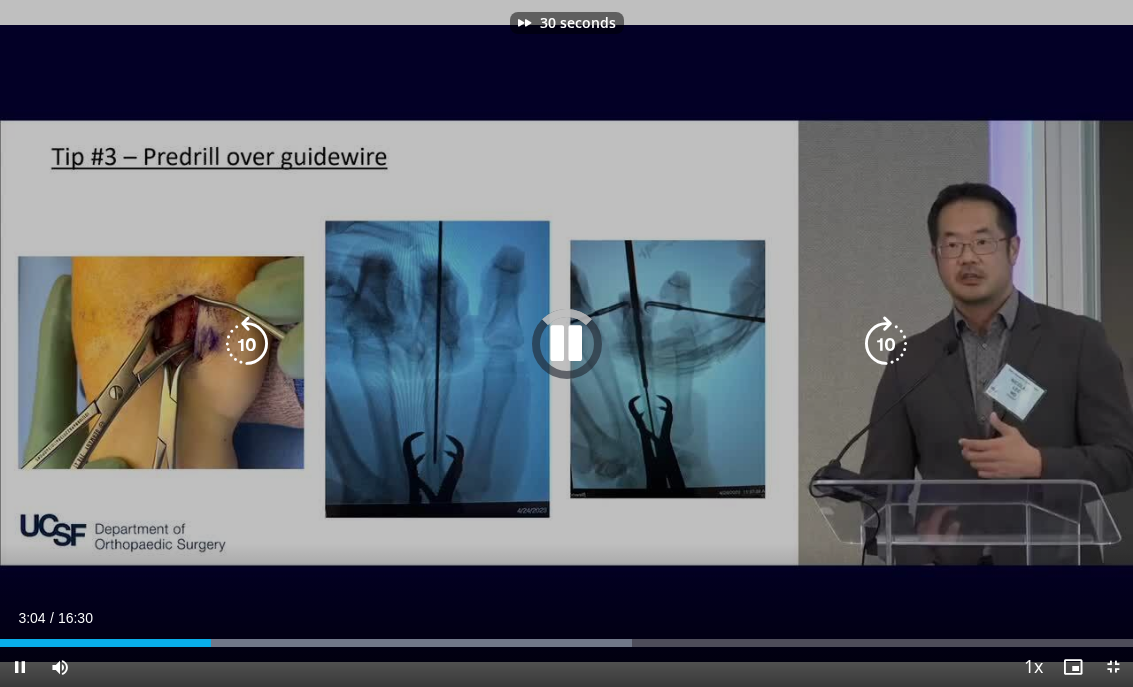click at bounding box center [886, 344] 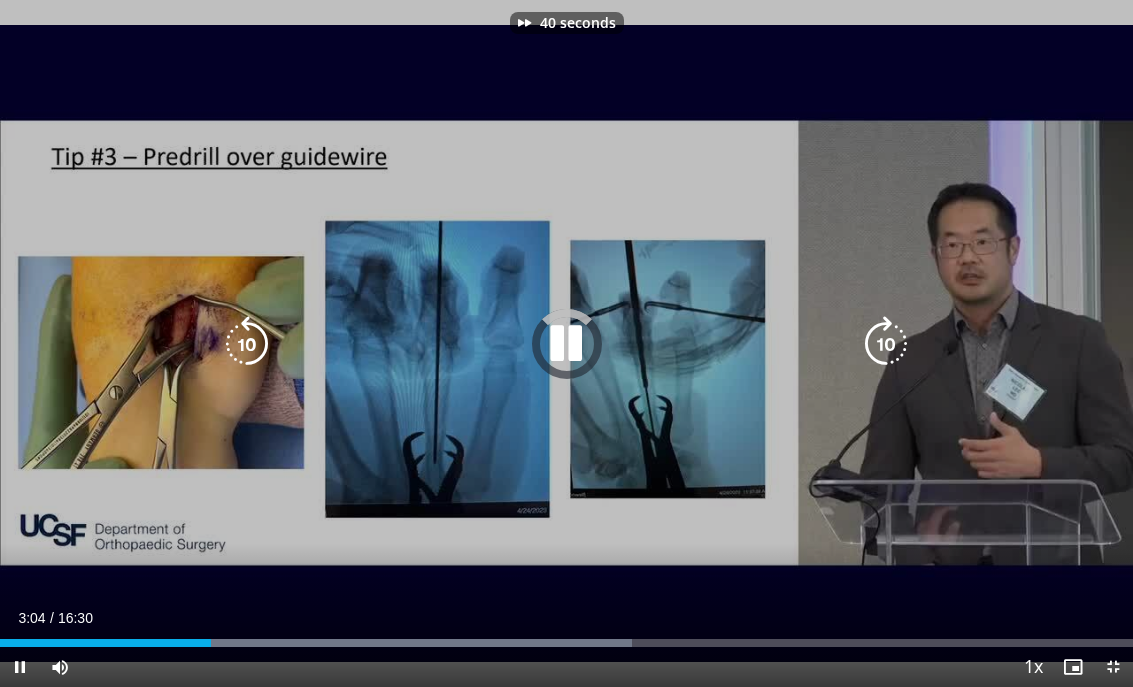 click at bounding box center [886, 344] 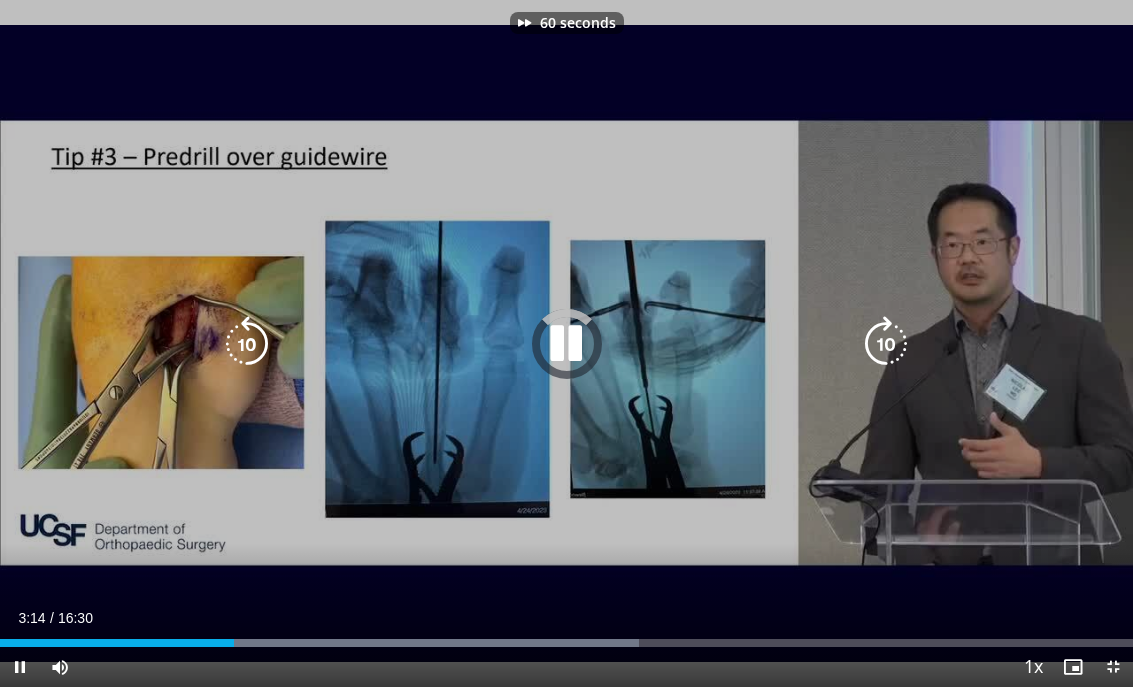 click at bounding box center (886, 344) 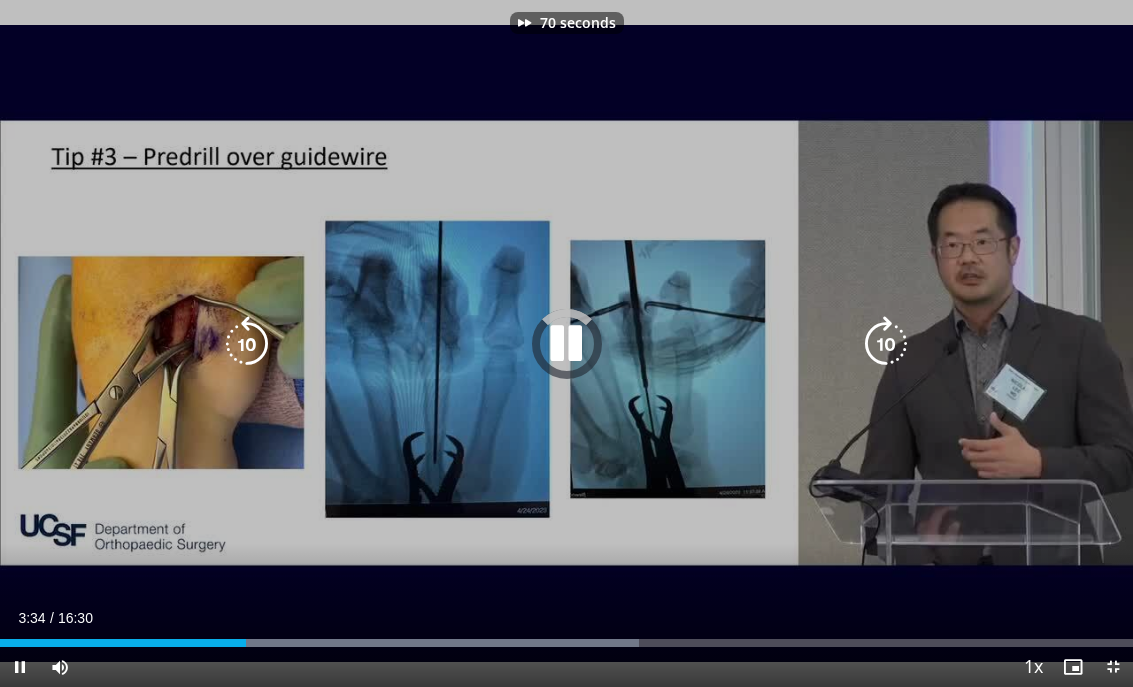 click at bounding box center [886, 344] 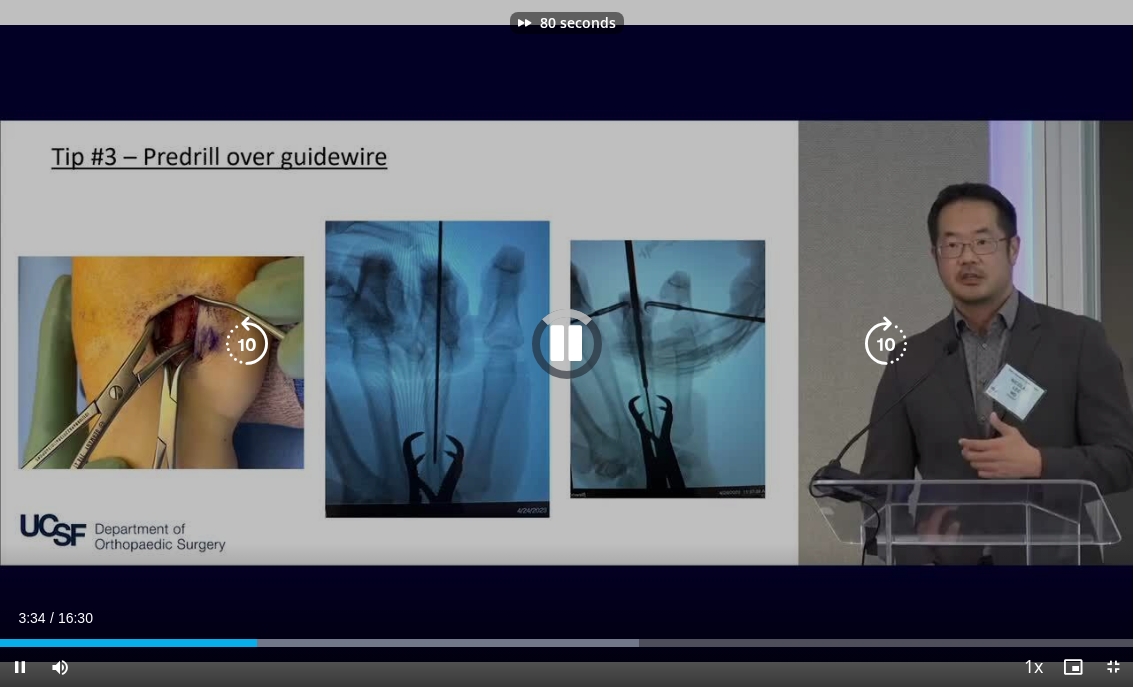 click at bounding box center (886, 344) 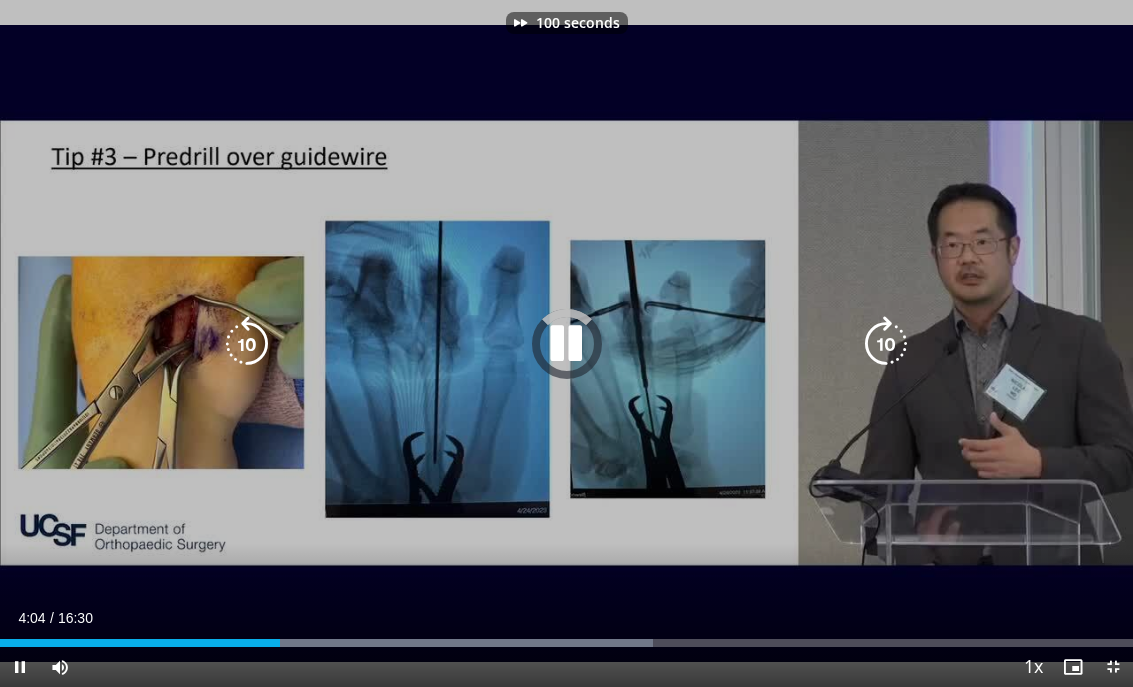 click at bounding box center (886, 344) 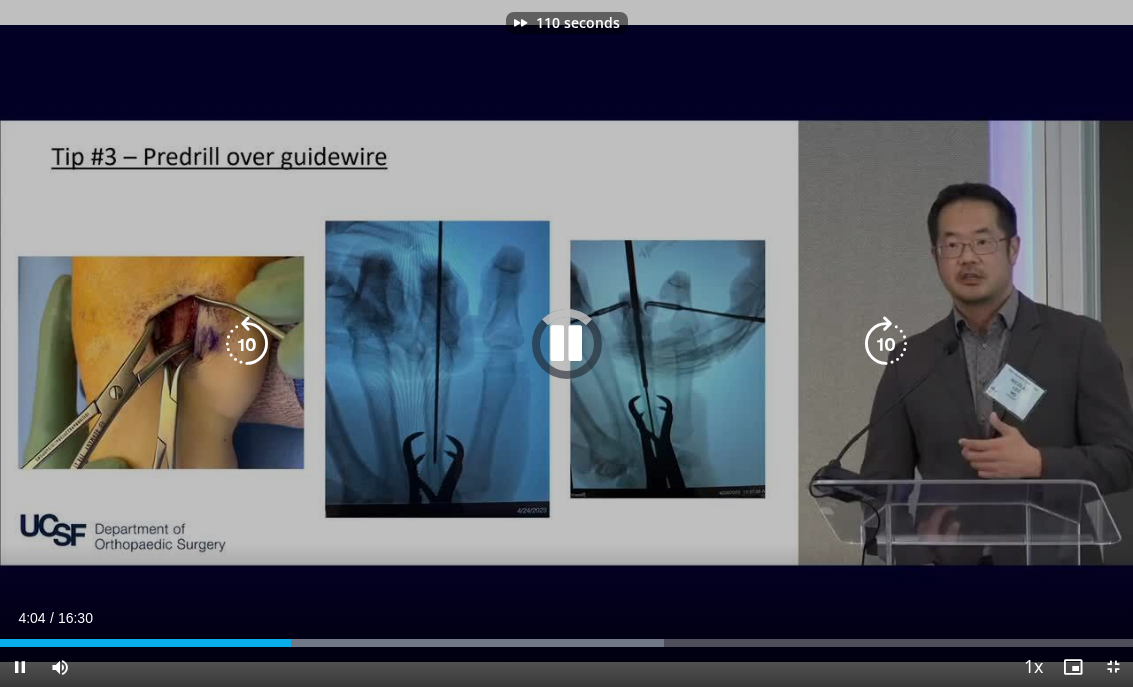 click at bounding box center [886, 344] 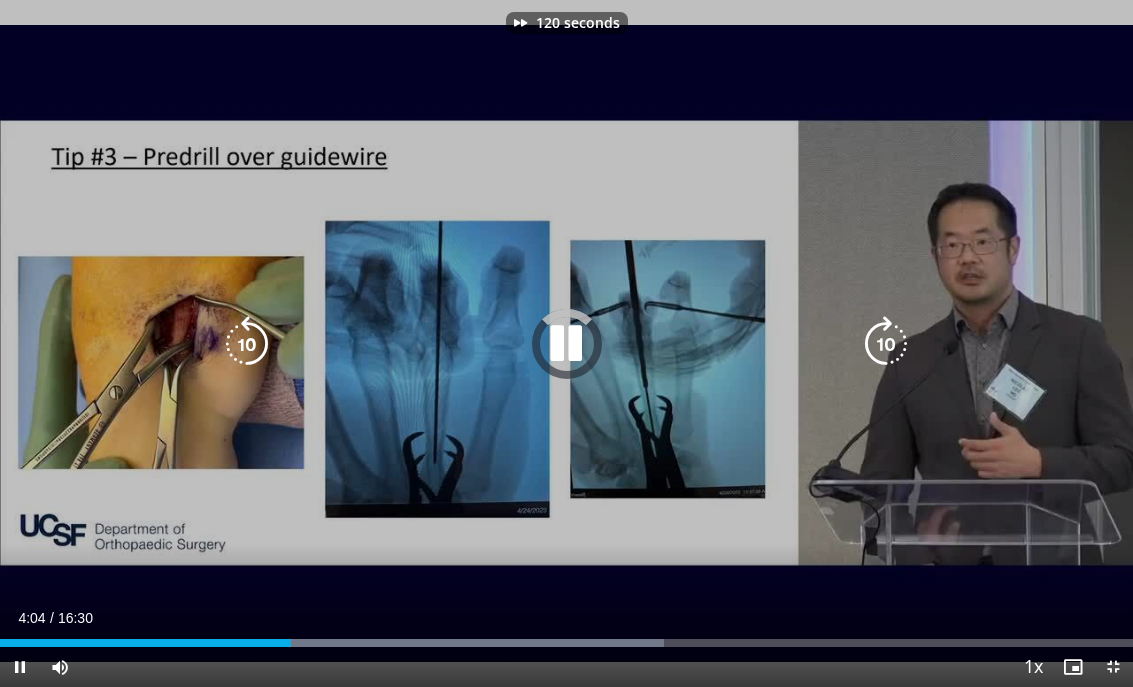 click at bounding box center [886, 344] 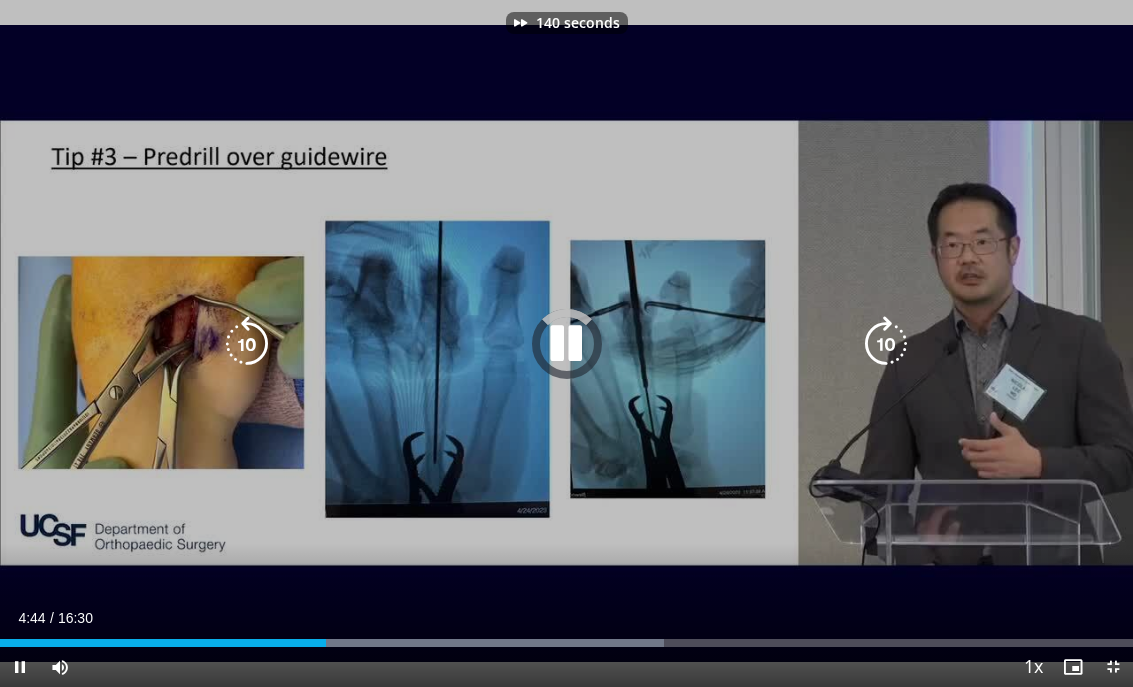 click at bounding box center [886, 344] 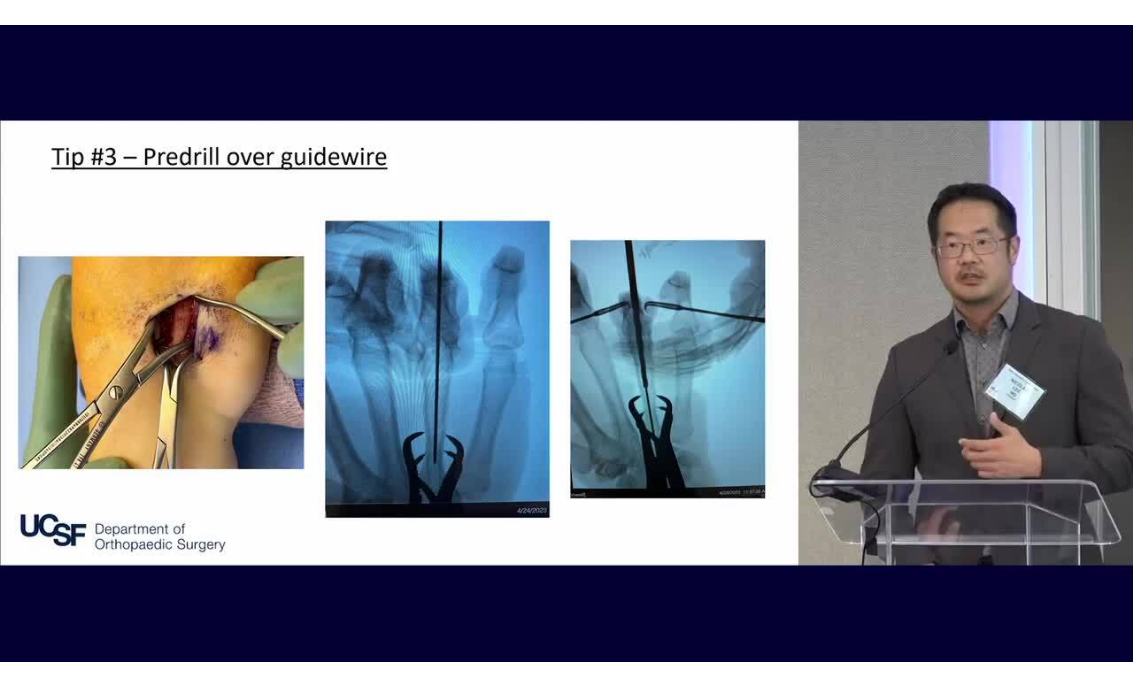 click at bounding box center (886, 344) 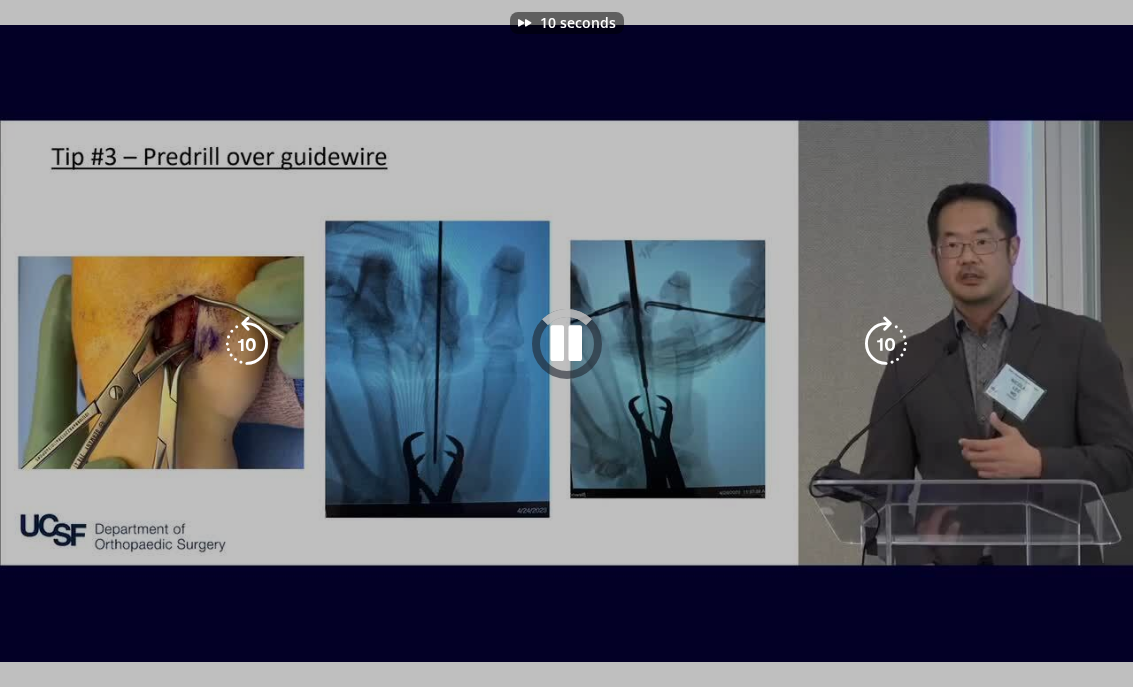 click at bounding box center [886, 344] 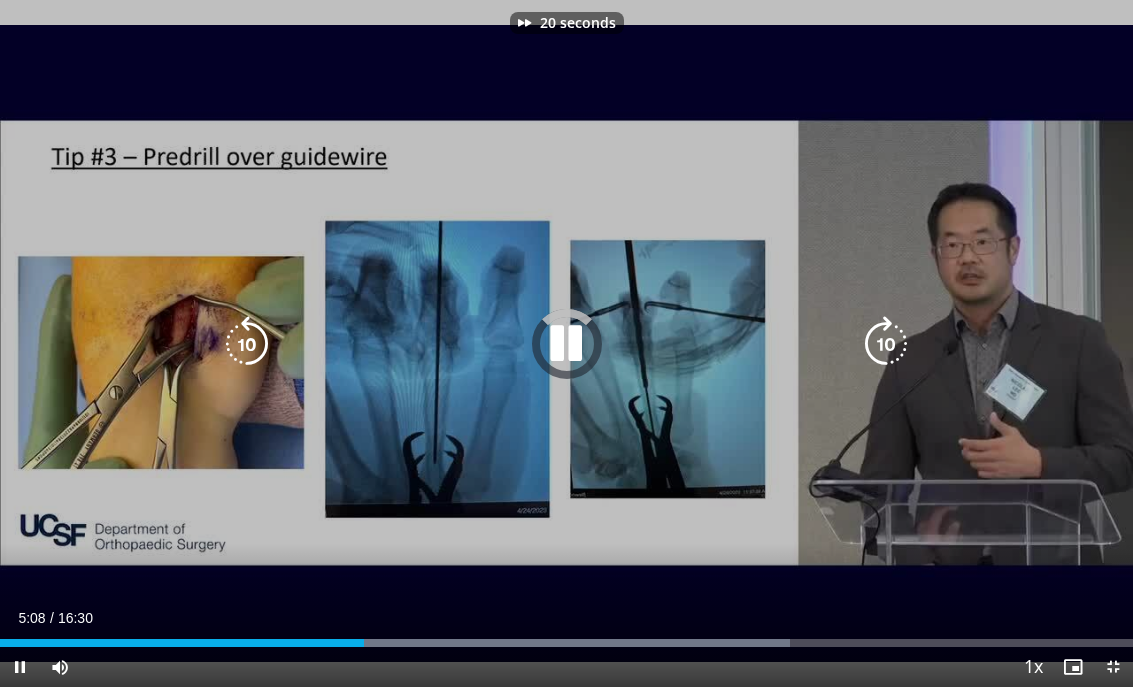 click at bounding box center (886, 344) 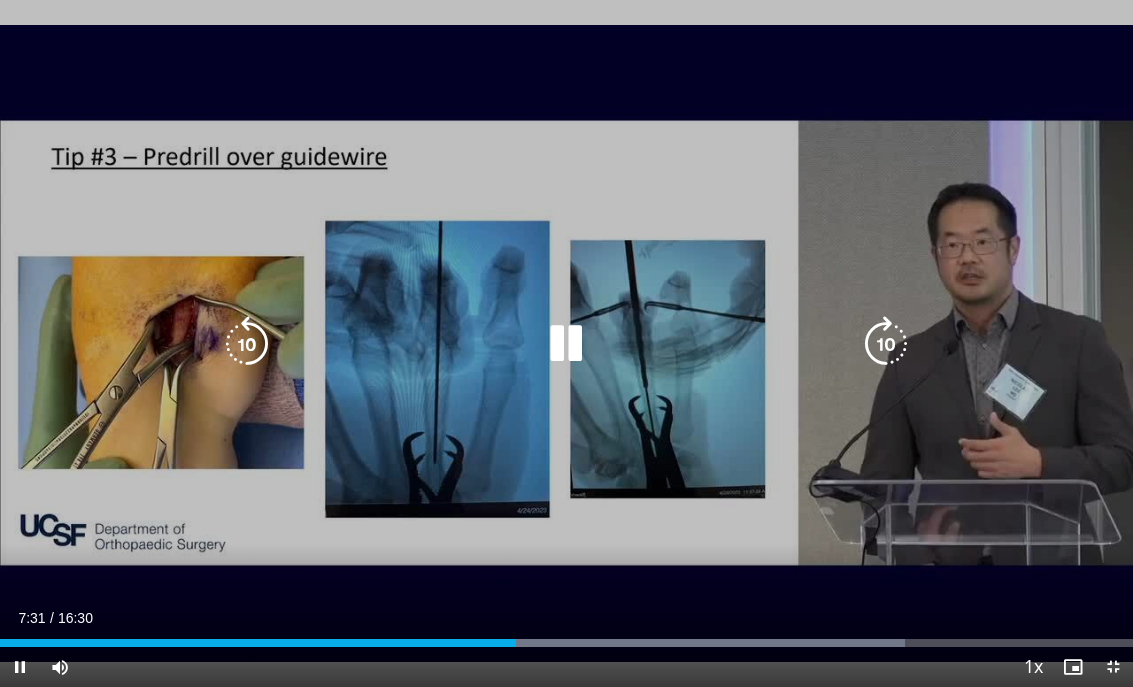 click at bounding box center [247, 344] 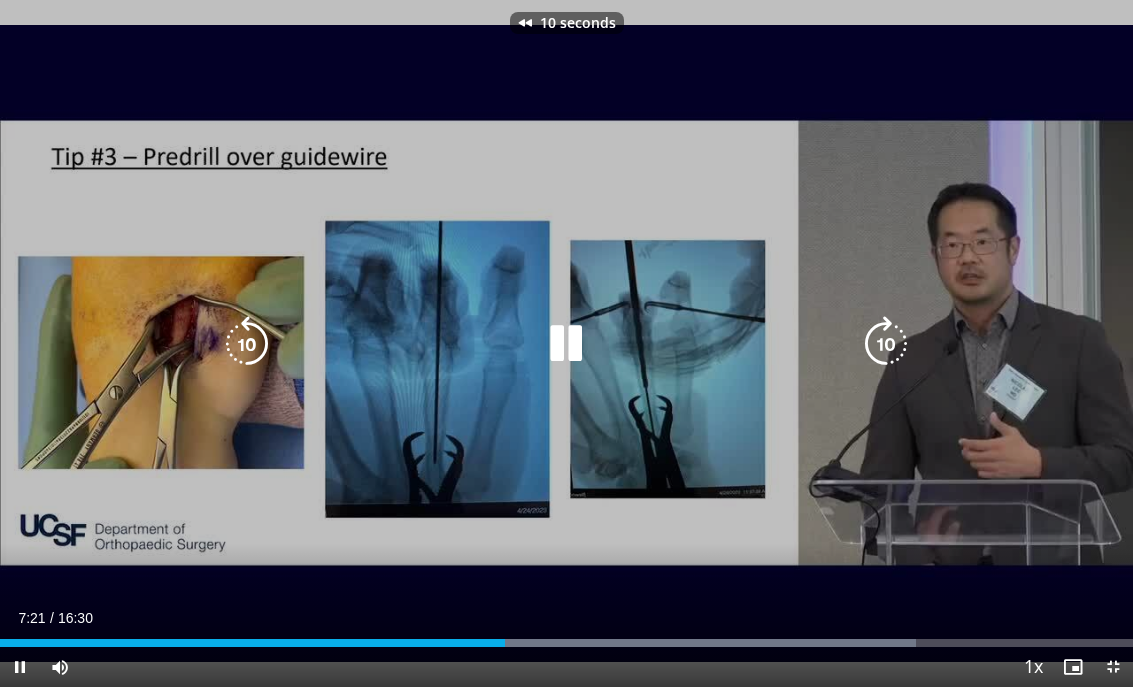 click at bounding box center (247, 344) 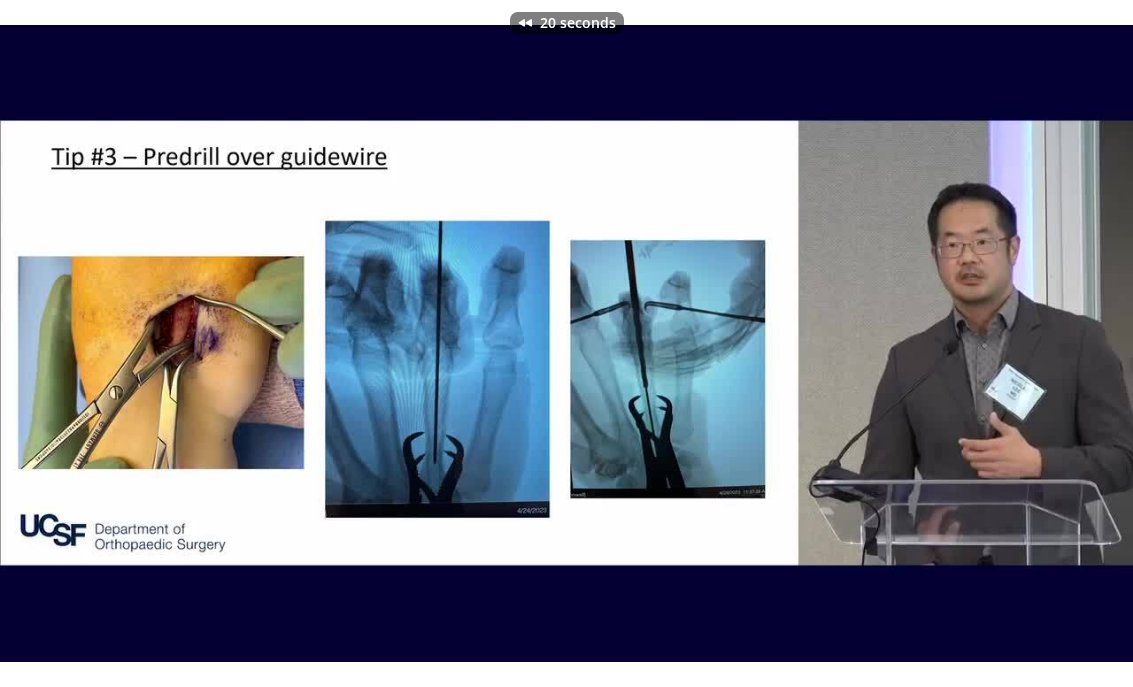 click on "20 seconds
Tap to unmute" at bounding box center (566, 343) 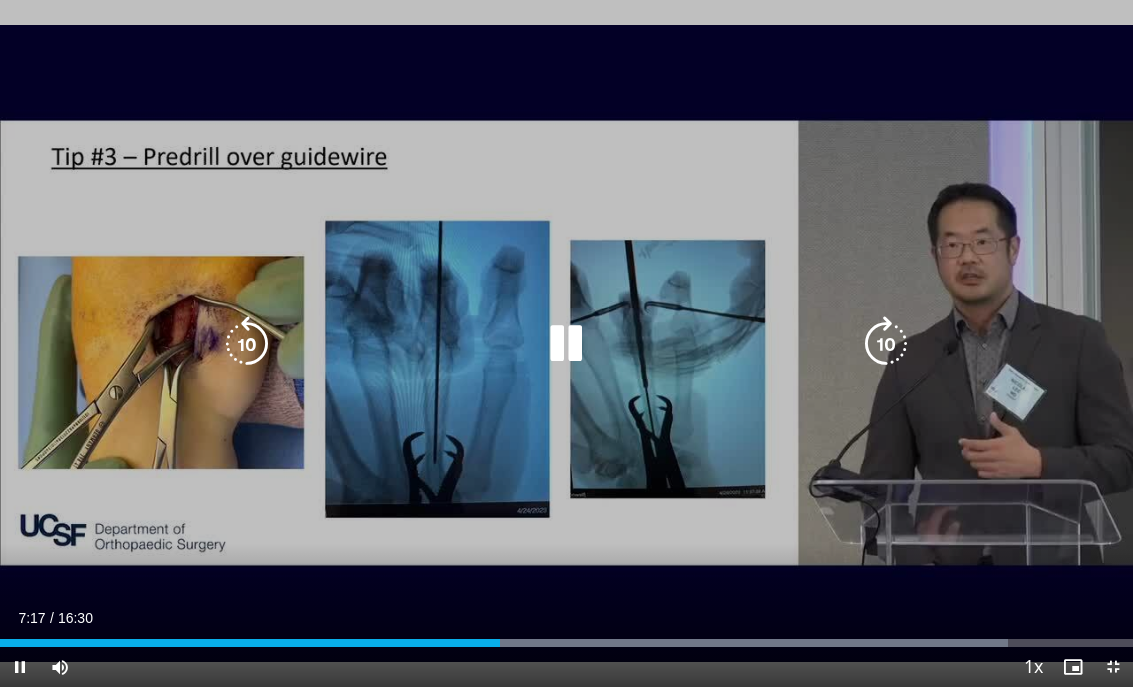 click at bounding box center (247, 344) 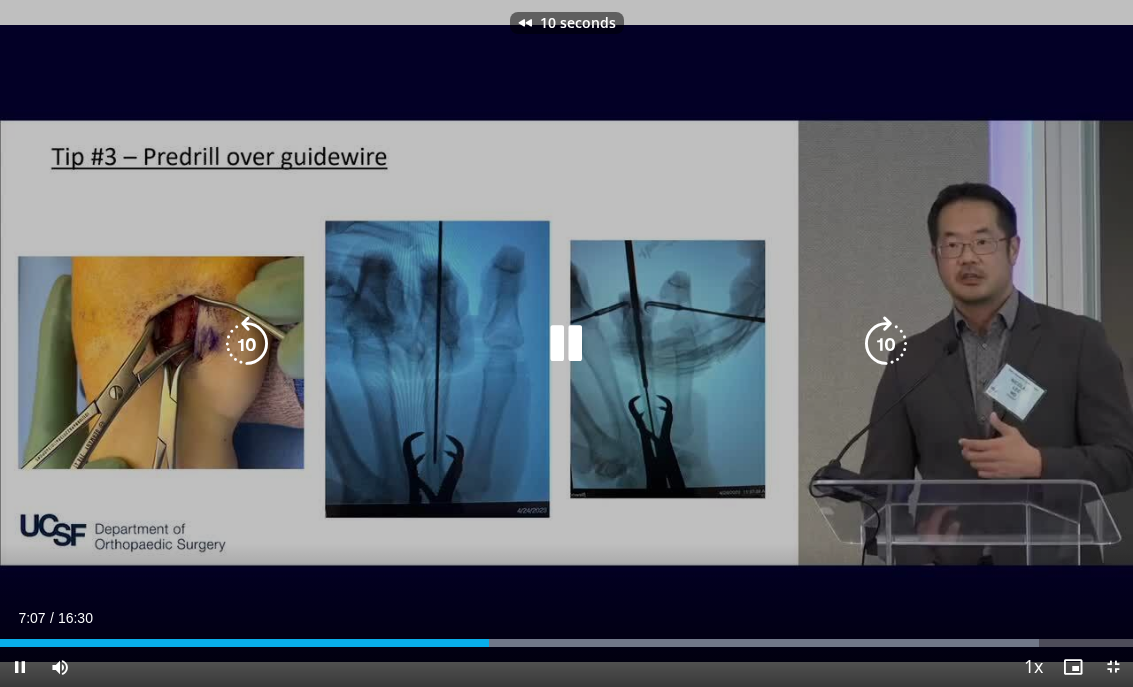 click at bounding box center (247, 344) 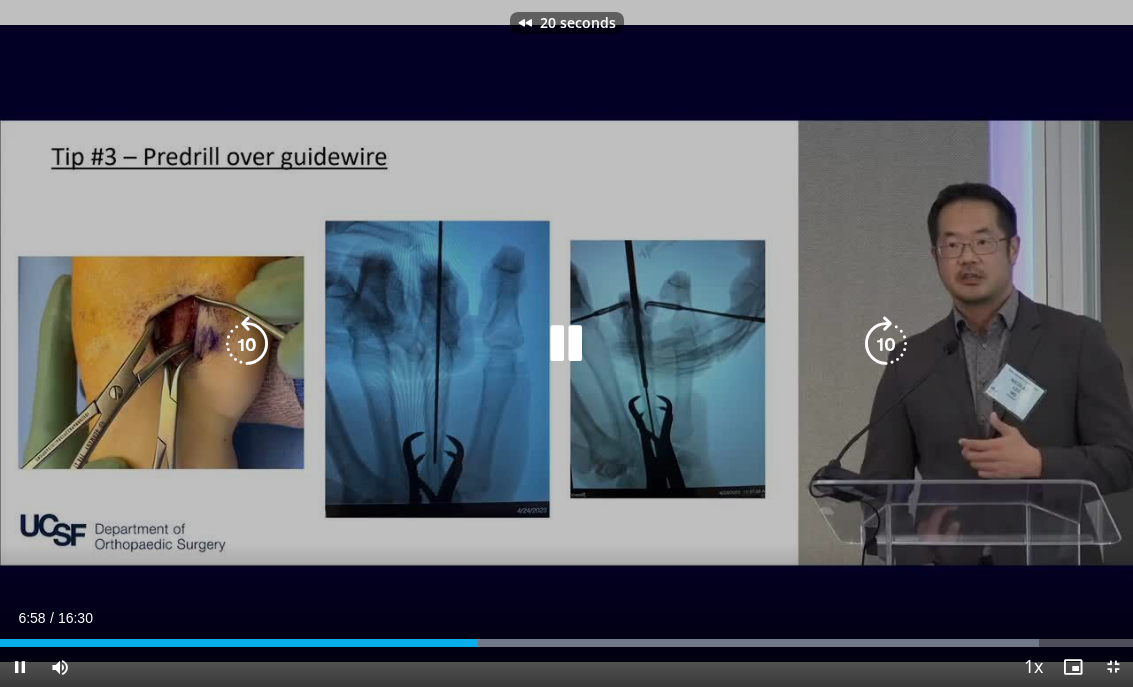 click at bounding box center (247, 344) 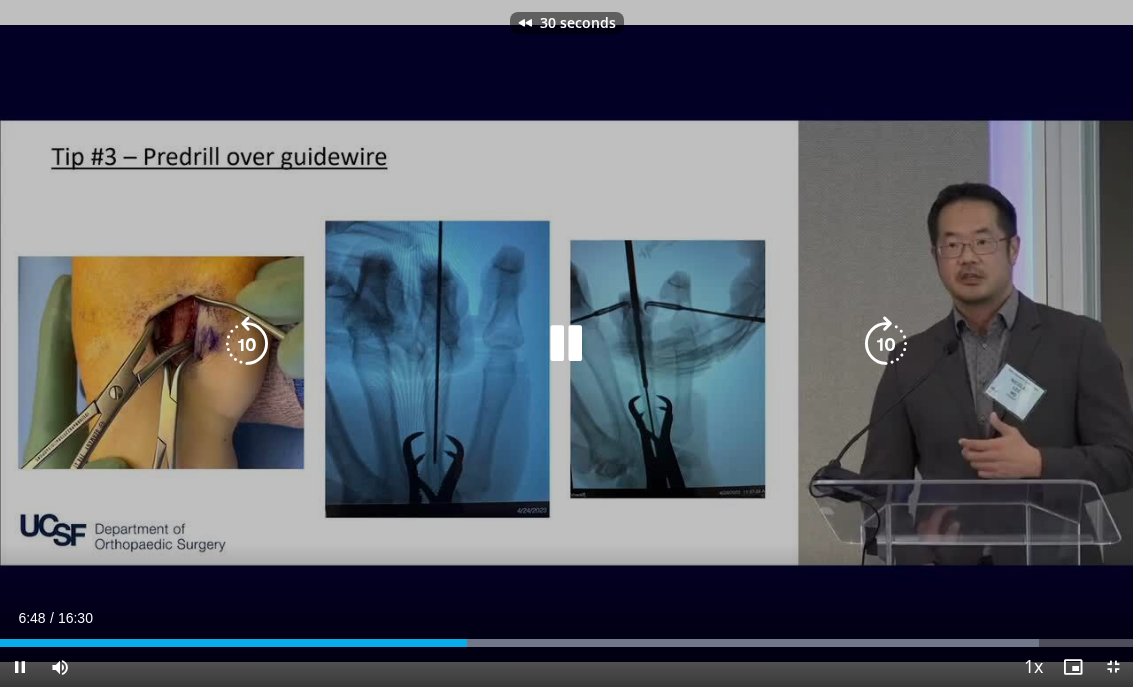 click at bounding box center [247, 344] 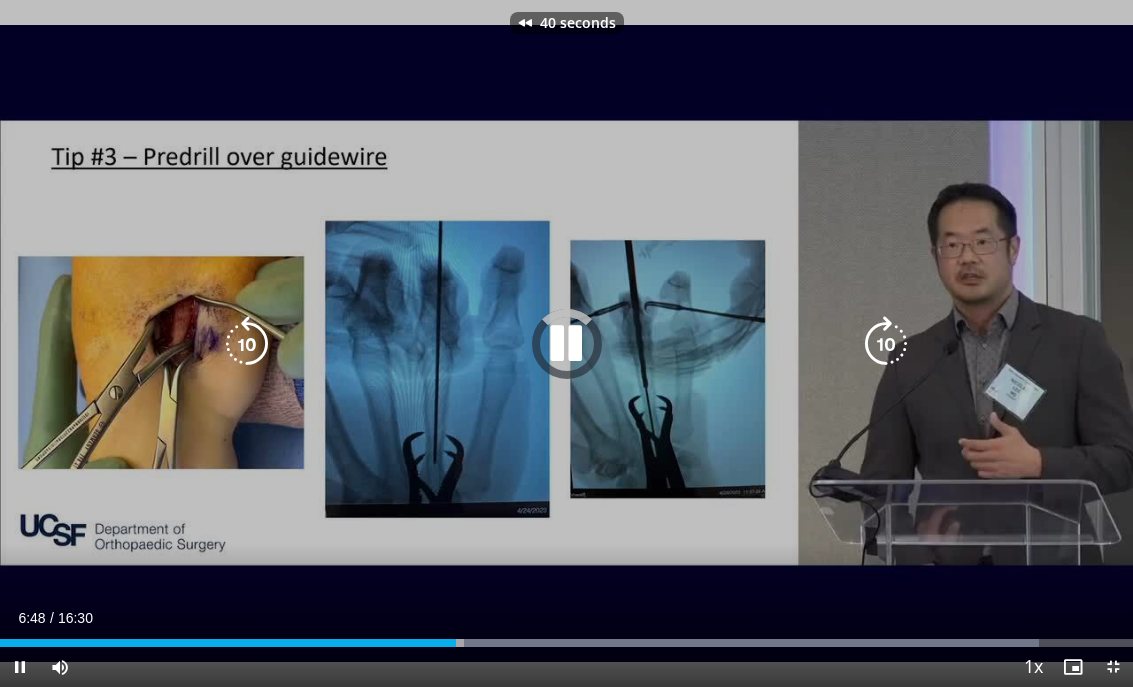 click at bounding box center [247, 344] 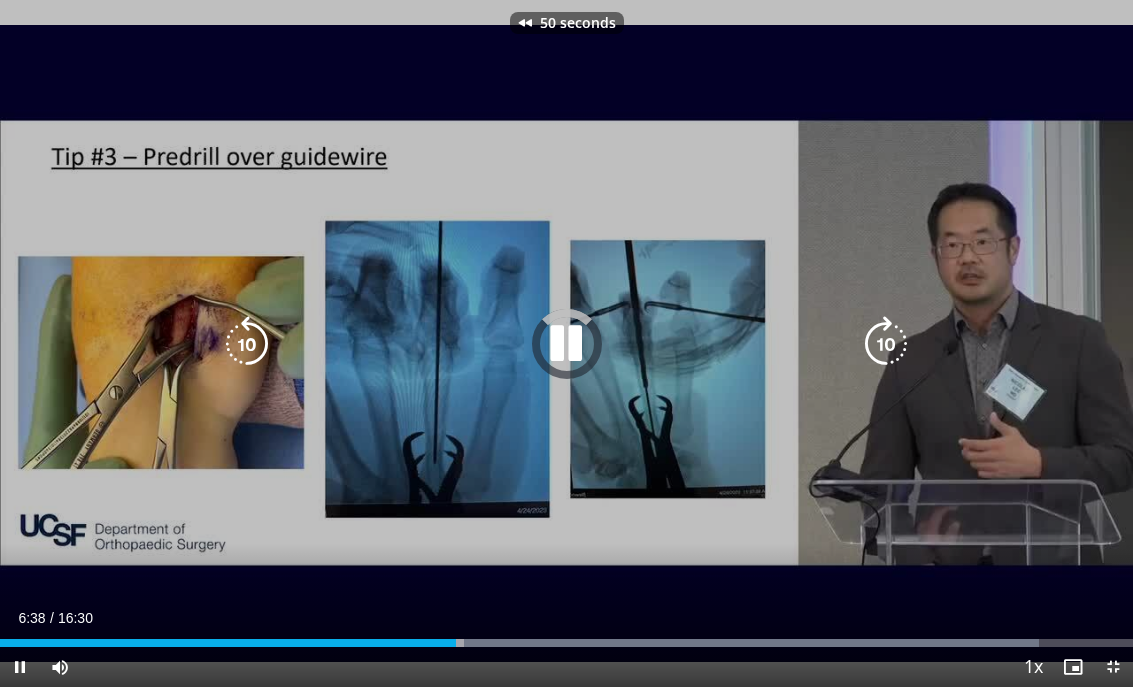 click at bounding box center (247, 344) 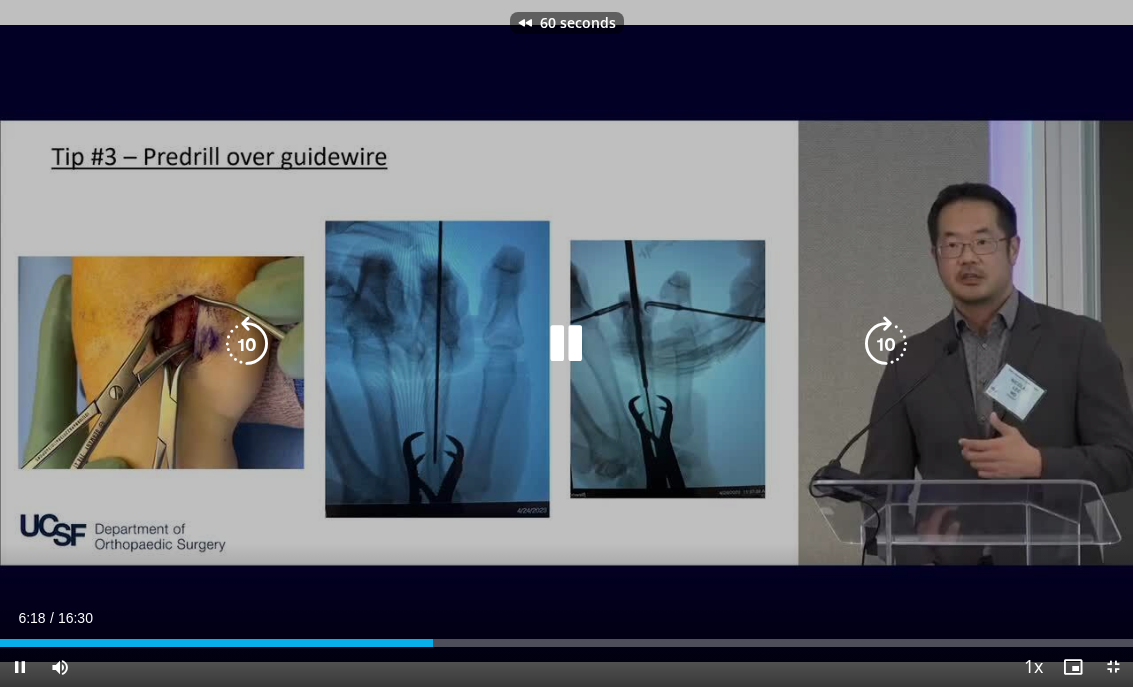 click at bounding box center (566, 344) 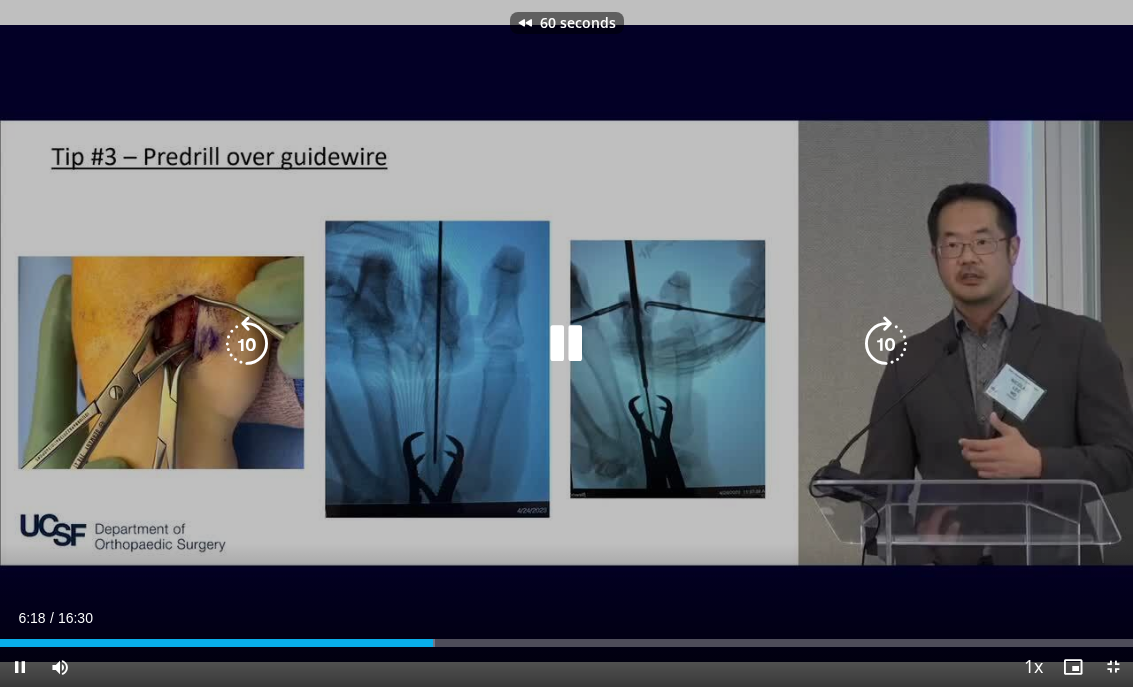 click at bounding box center [566, 344] 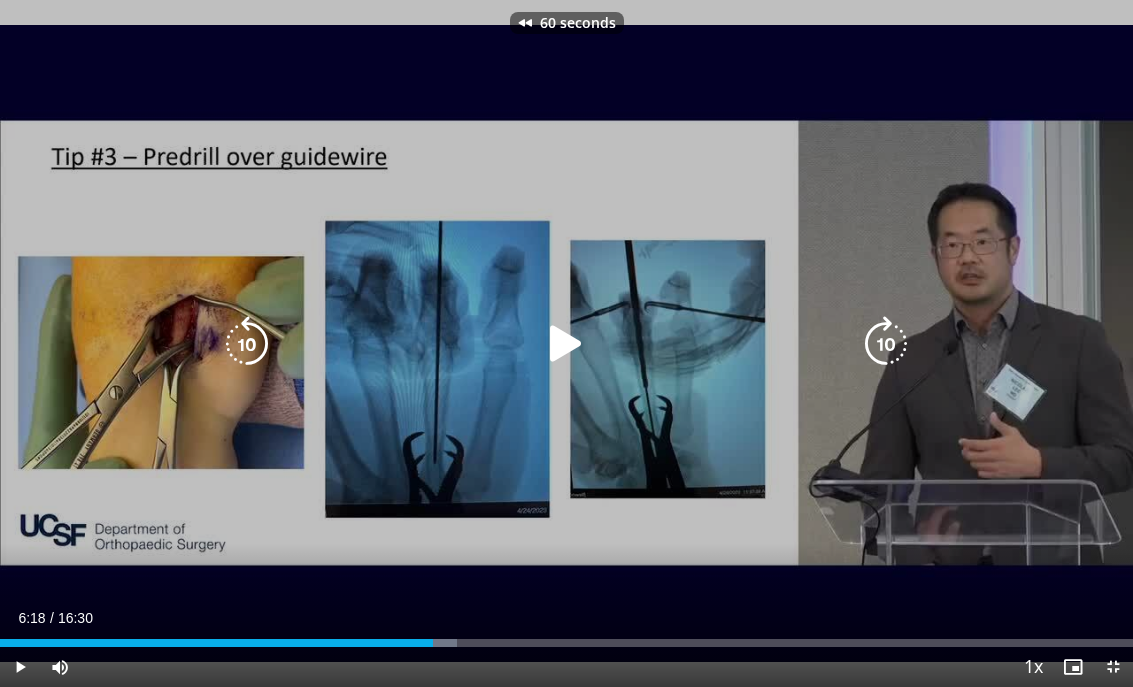 click at bounding box center (566, 344) 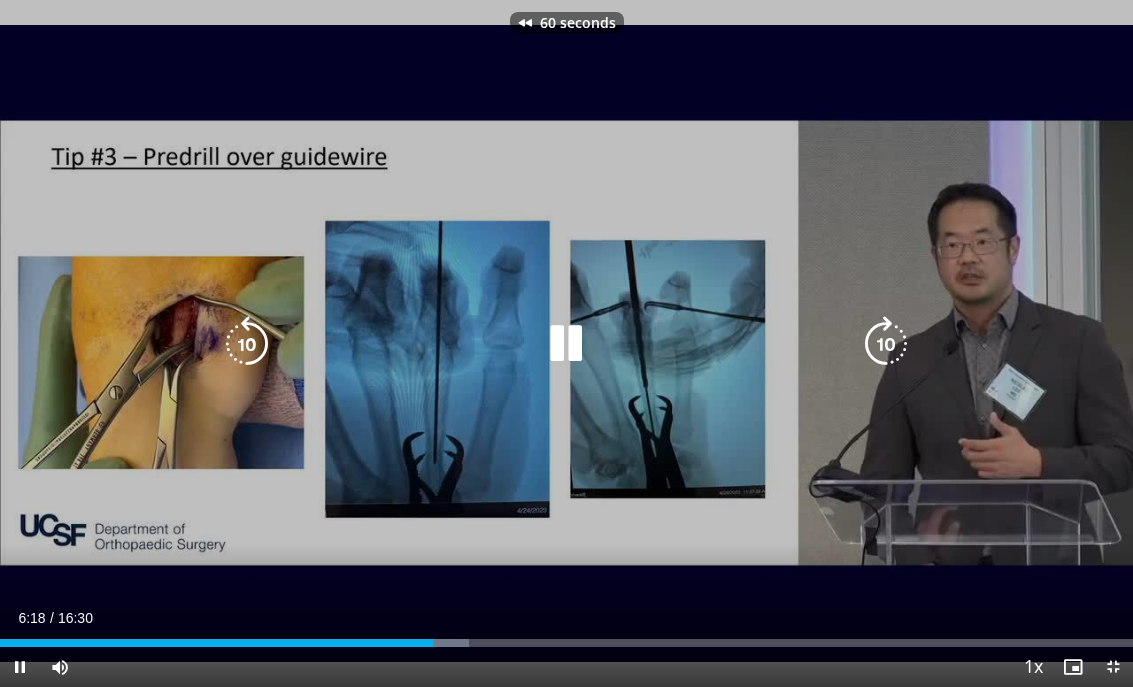 click at bounding box center [566, 344] 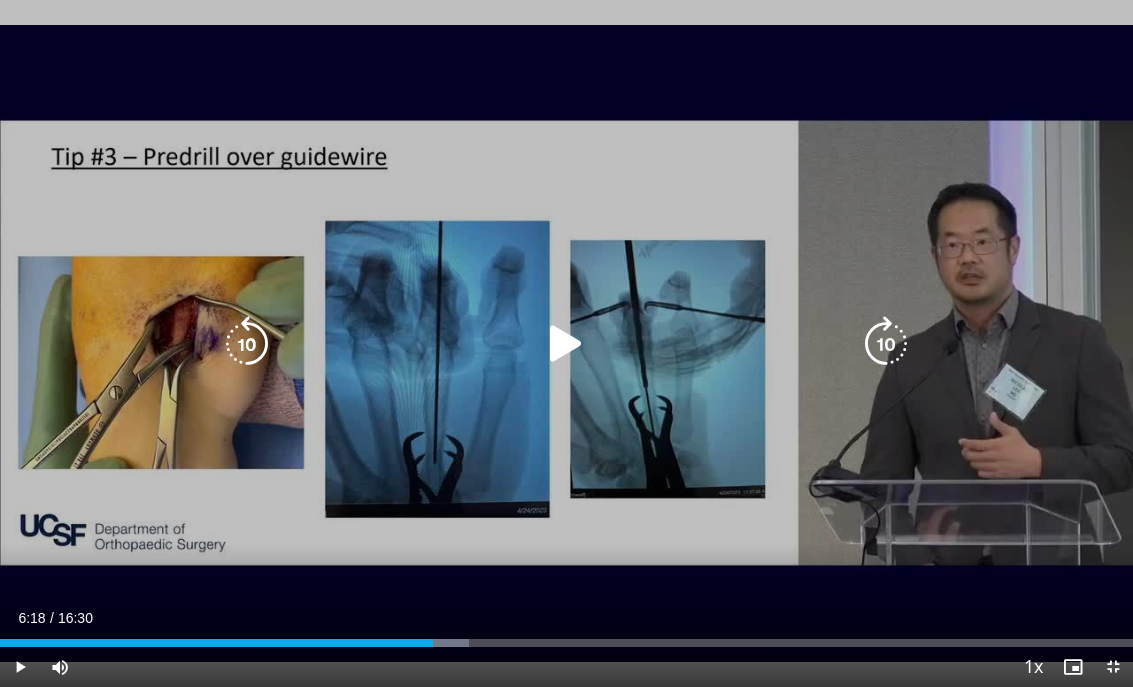 click at bounding box center [566, 344] 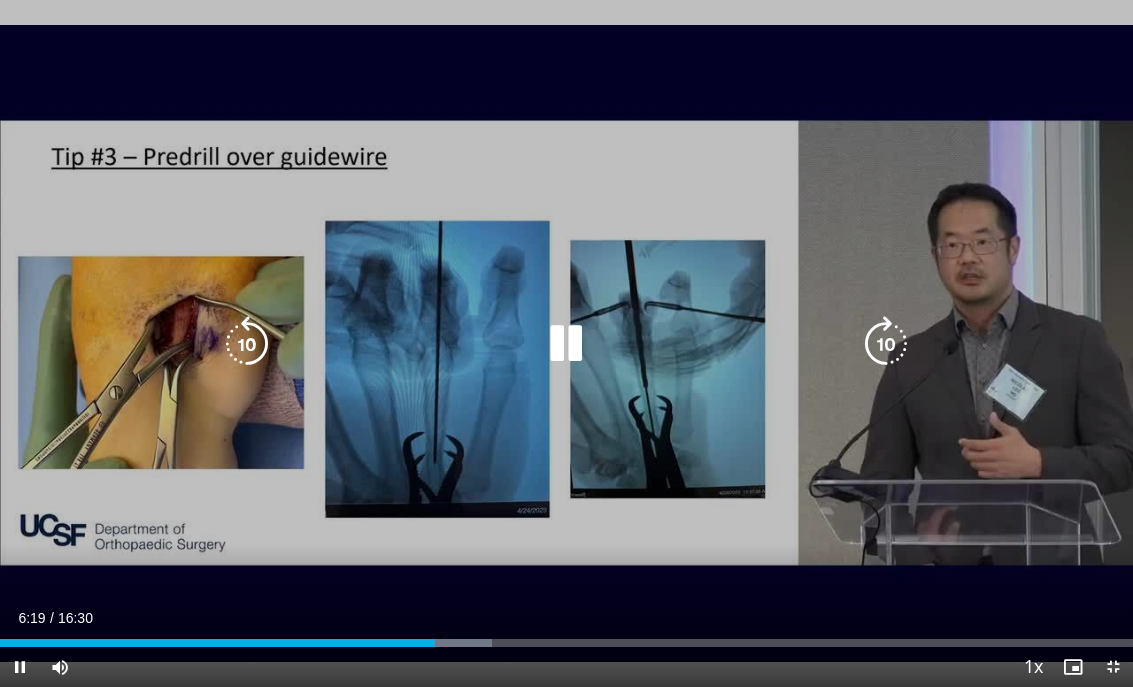 click at bounding box center [886, 344] 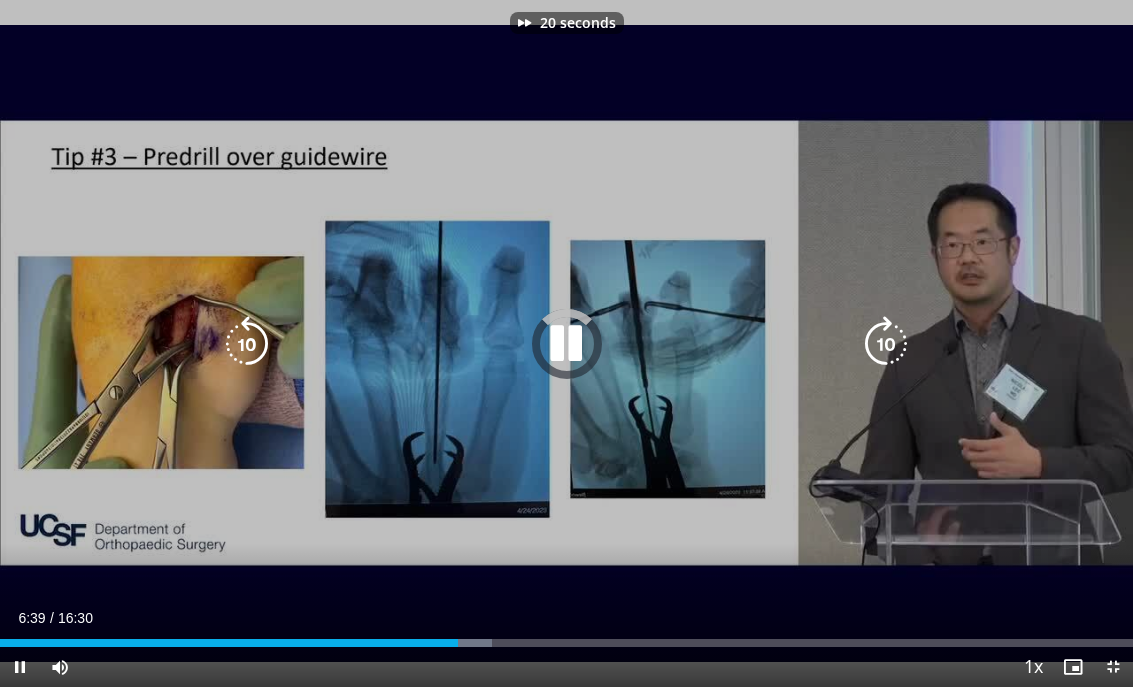 click at bounding box center [886, 344] 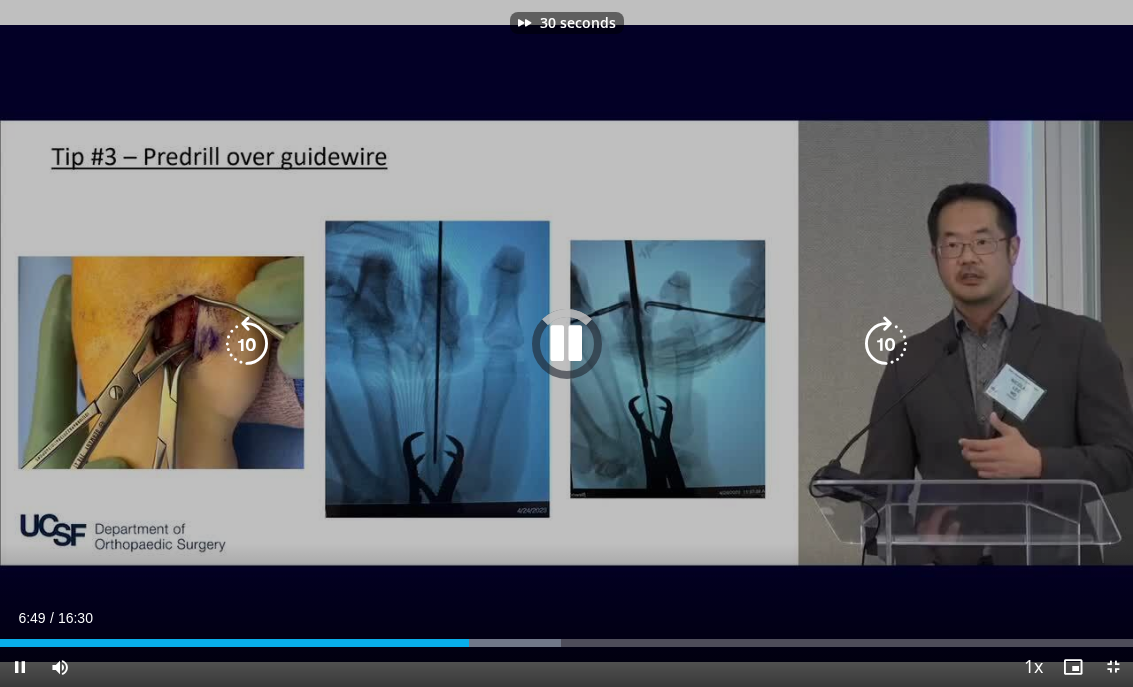 click at bounding box center [886, 344] 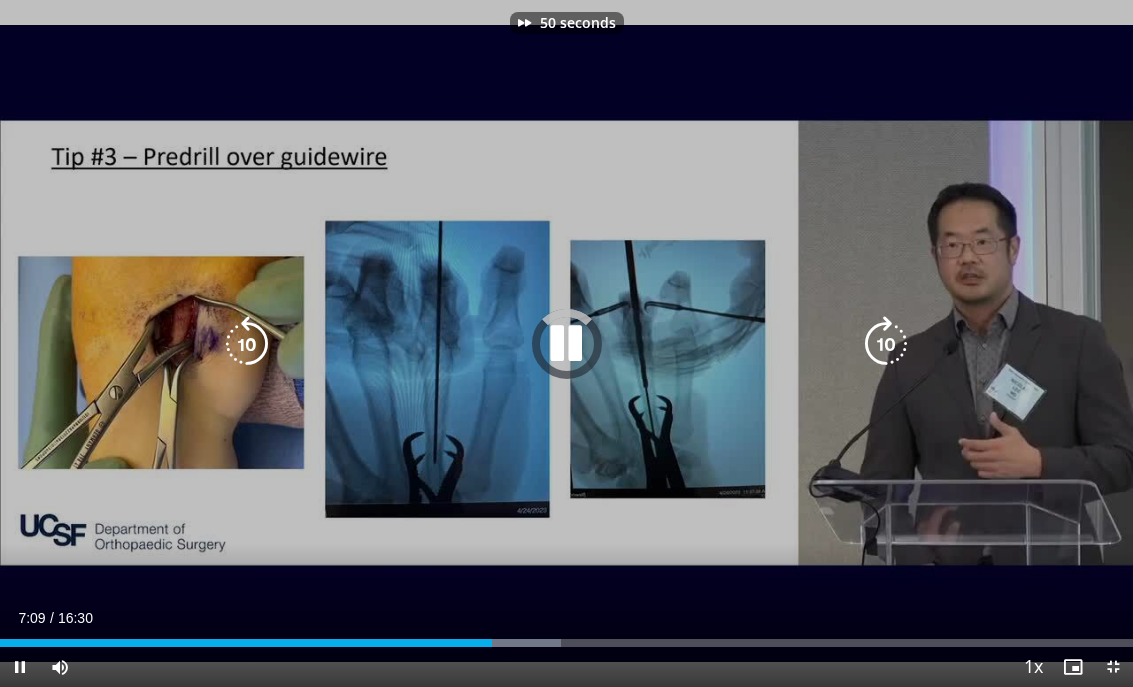 click at bounding box center [886, 344] 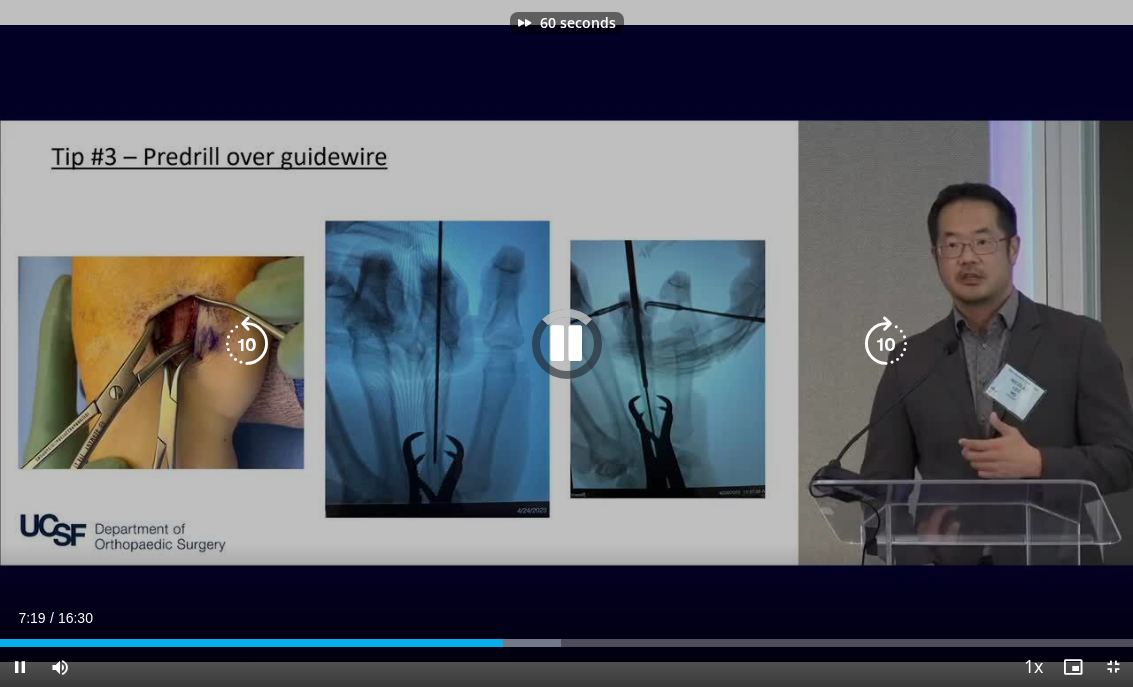 click at bounding box center [886, 344] 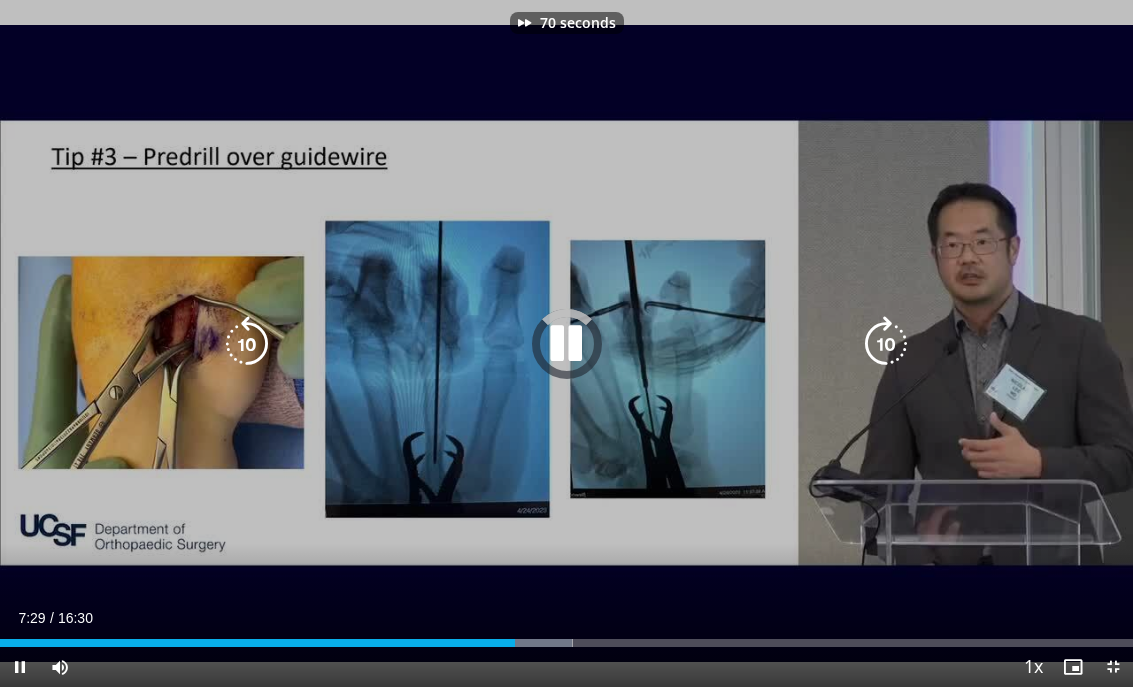 click at bounding box center [886, 344] 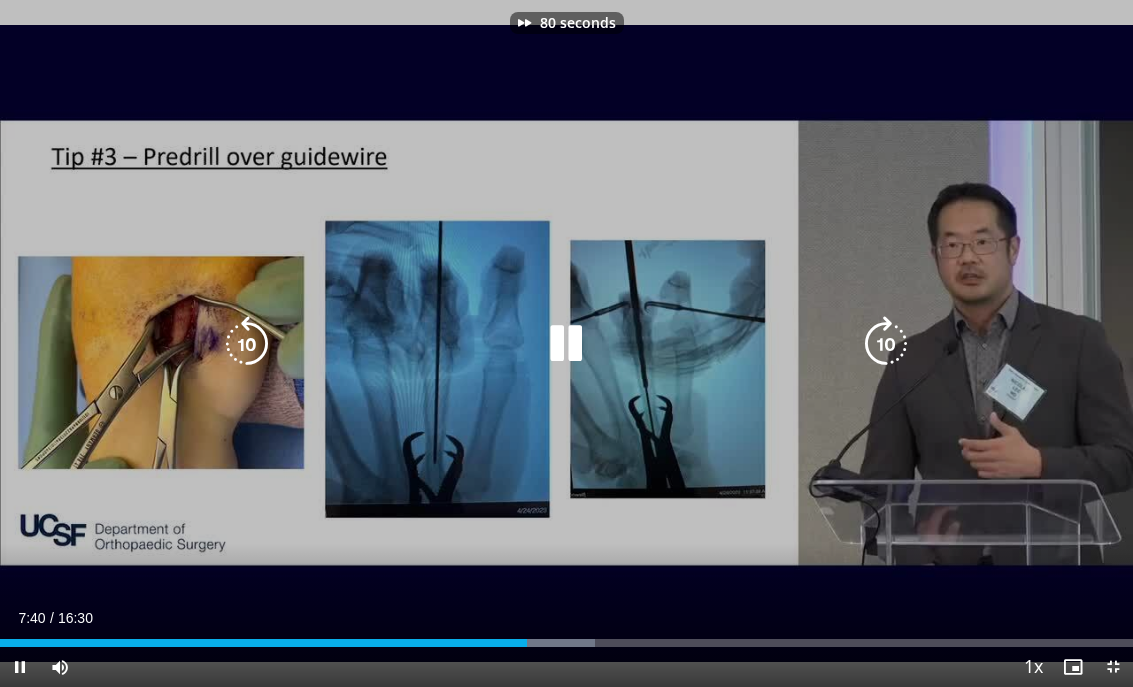click at bounding box center [247, 344] 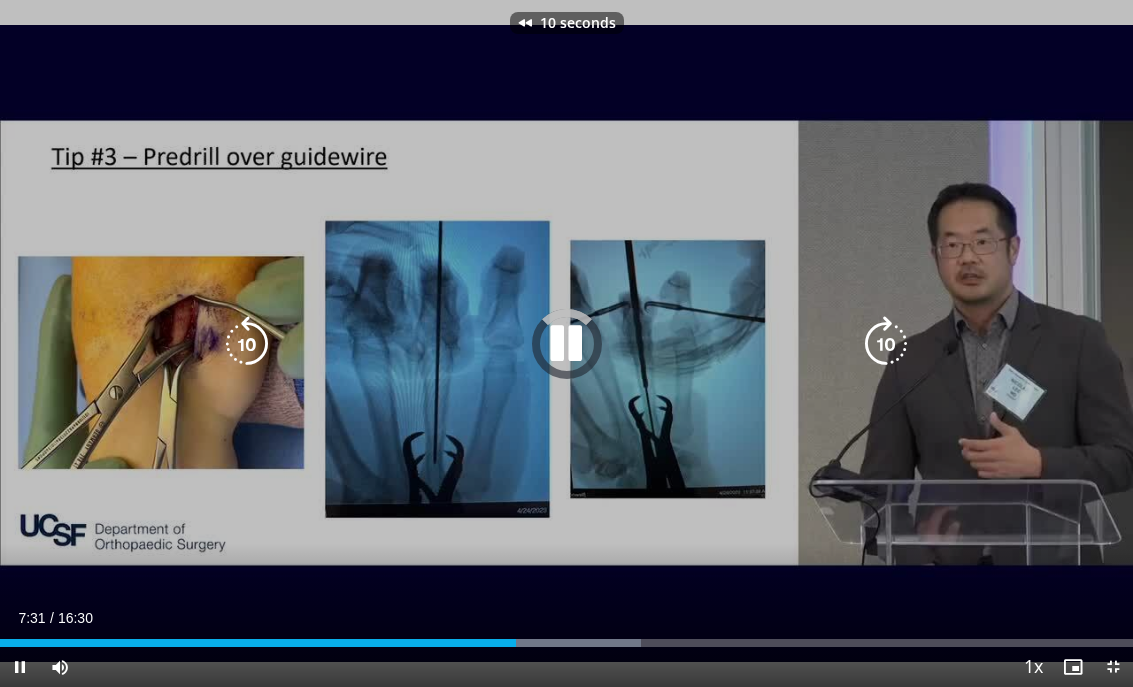 click at bounding box center (247, 344) 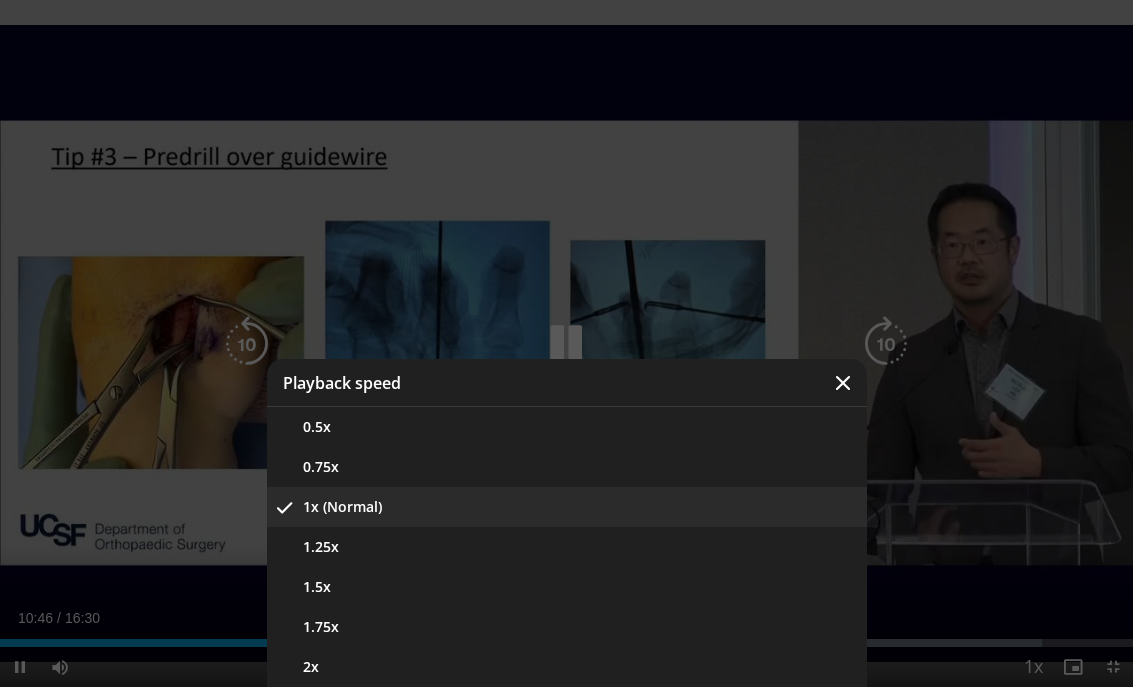 click on "1.5x" at bounding box center [567, 587] 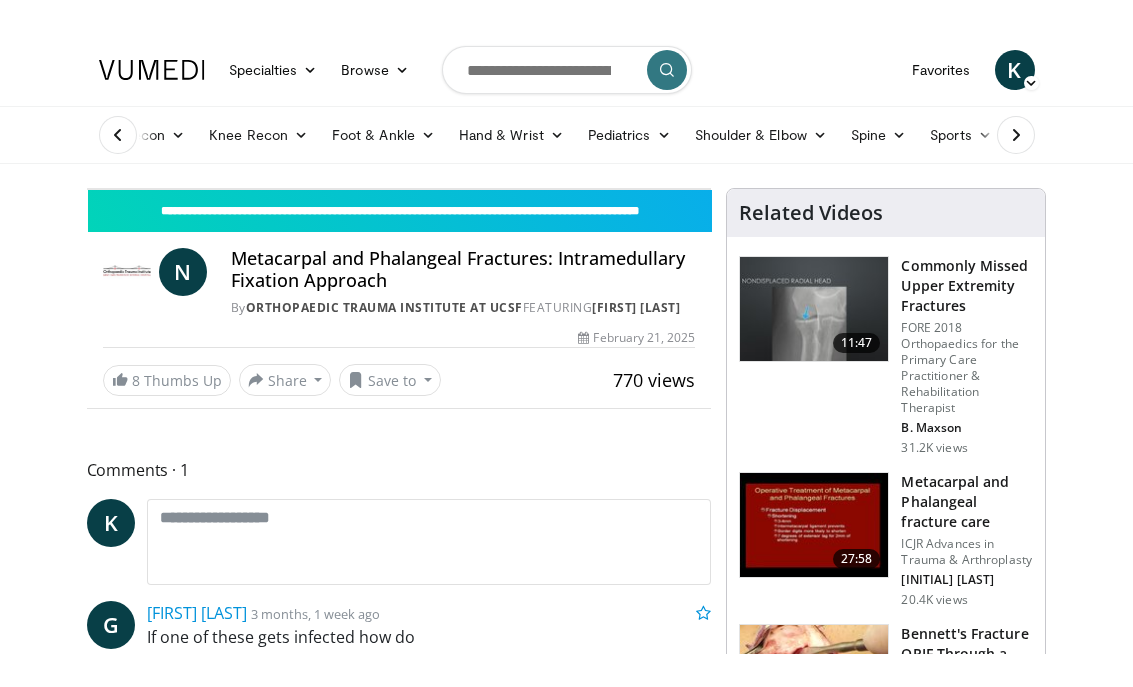 scroll, scrollTop: 24, scrollLeft: 0, axis: vertical 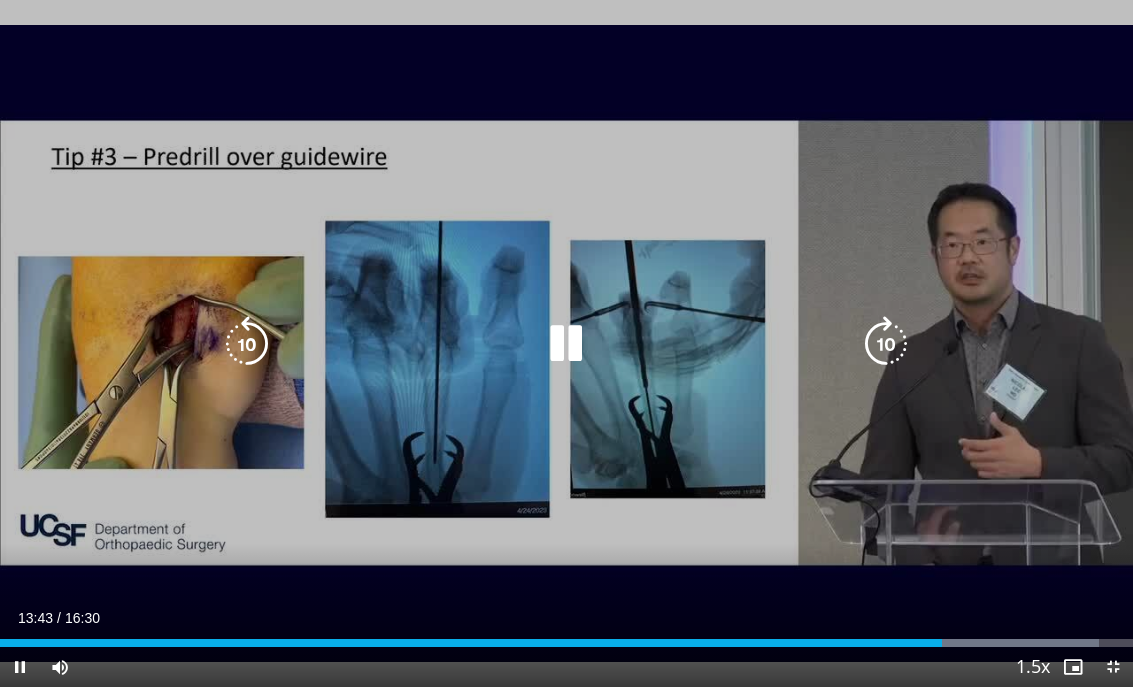 click at bounding box center [886, 344] 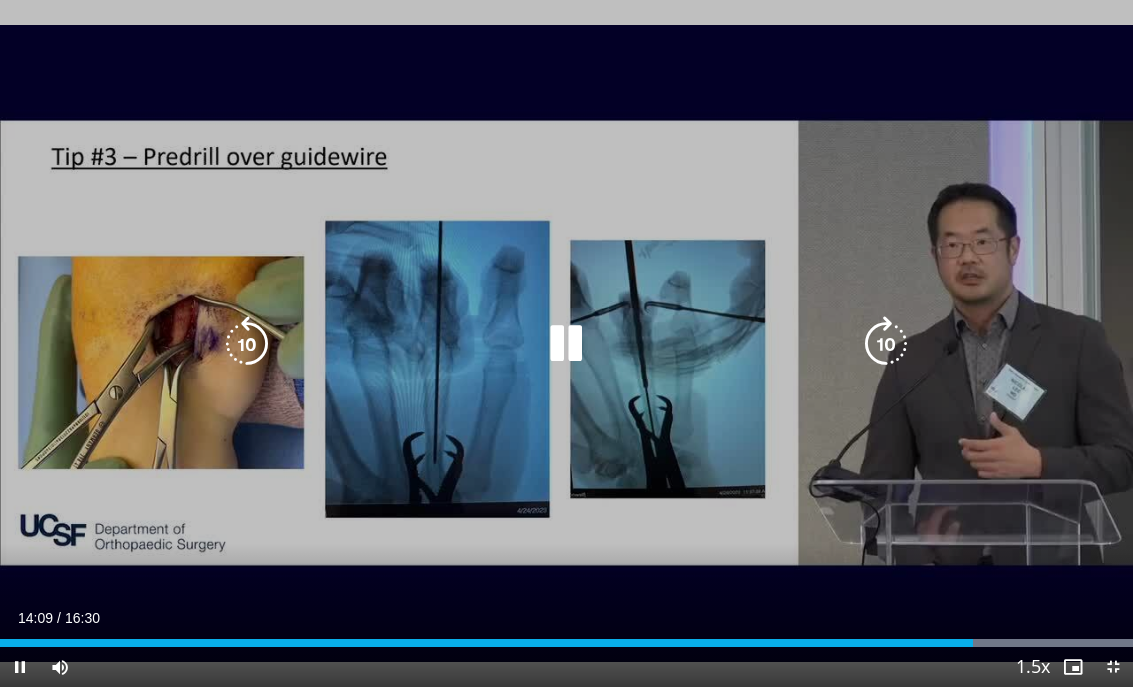 click at bounding box center [886, 344] 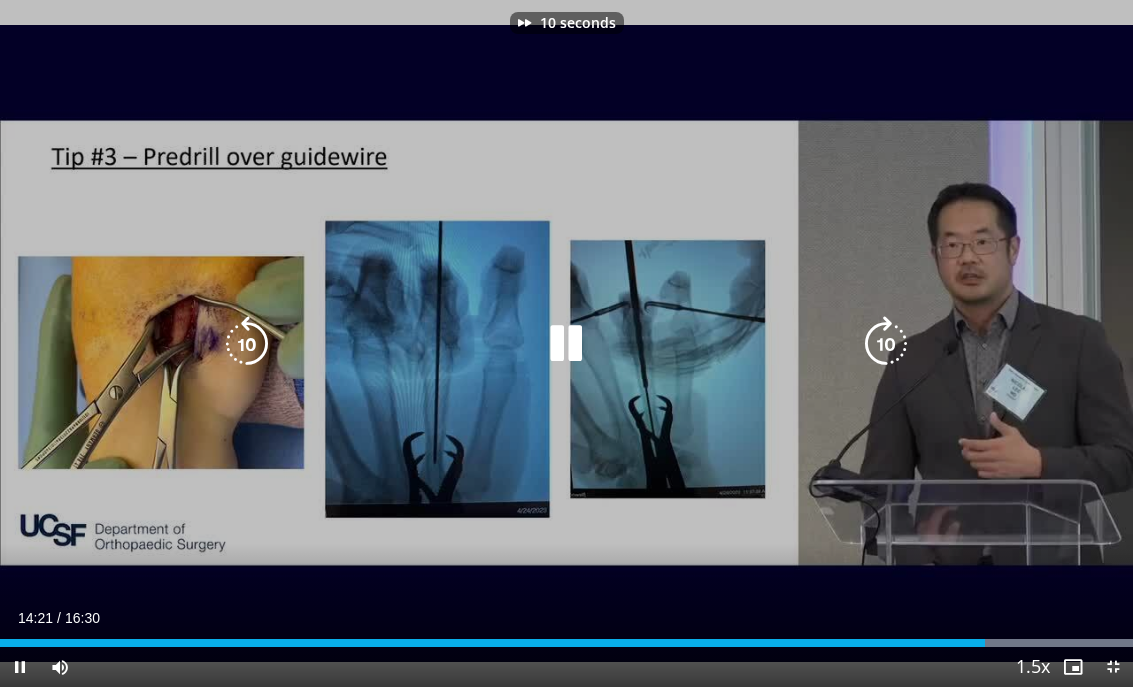 click at bounding box center (886, 344) 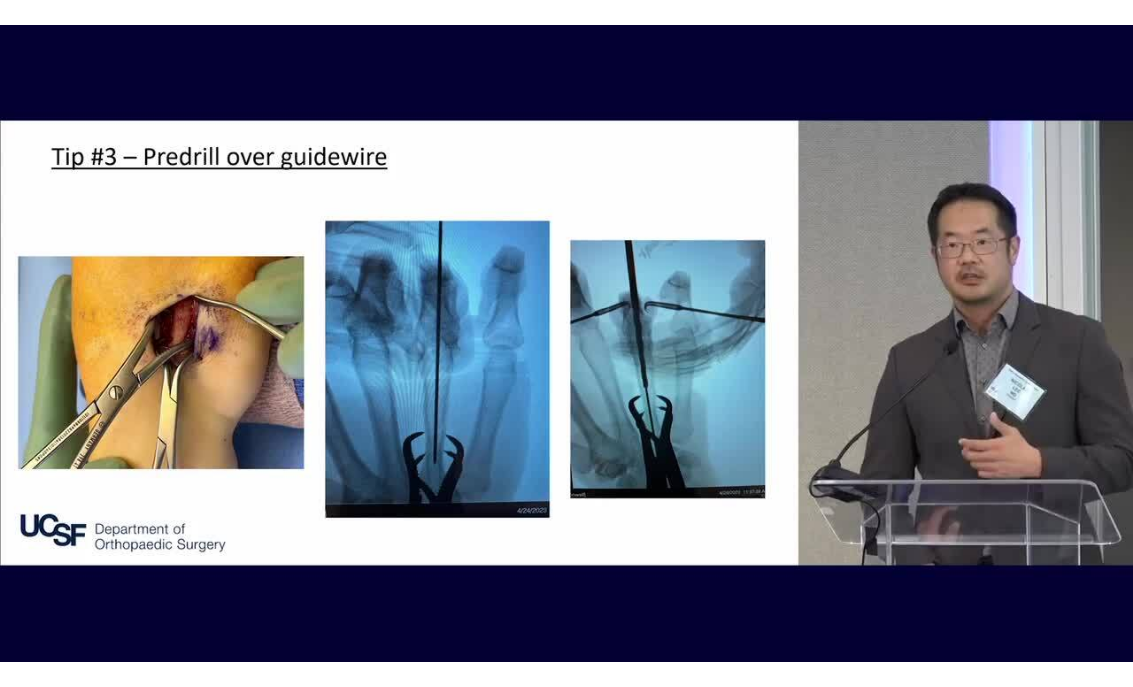 click on "20 seconds
Tap to unmute" at bounding box center (566, 343) 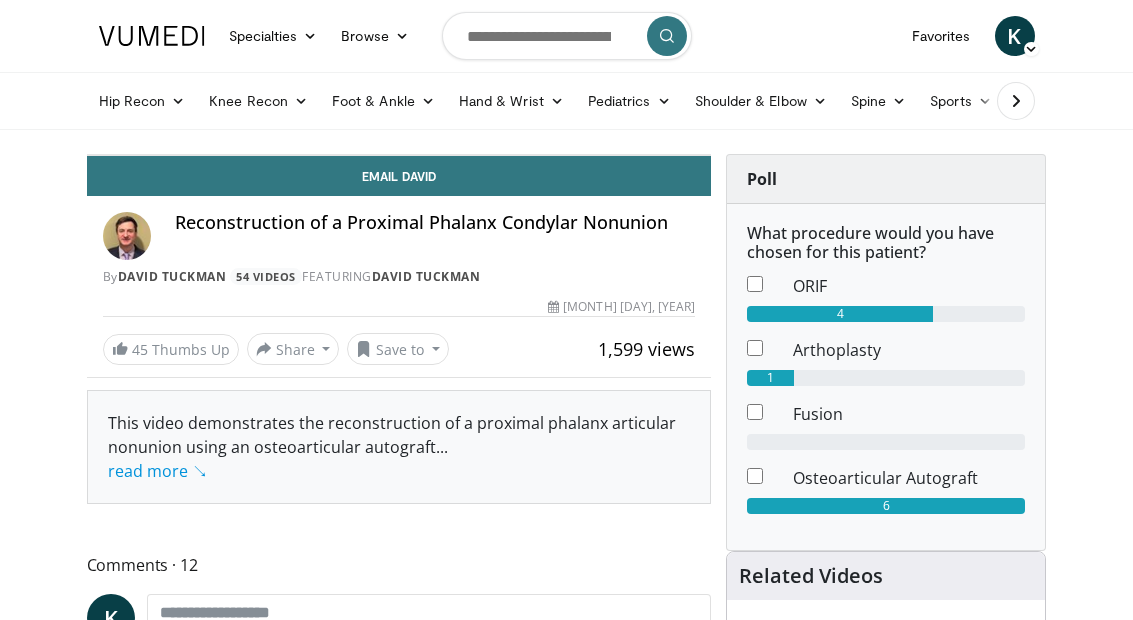 scroll, scrollTop: 0, scrollLeft: 0, axis: both 